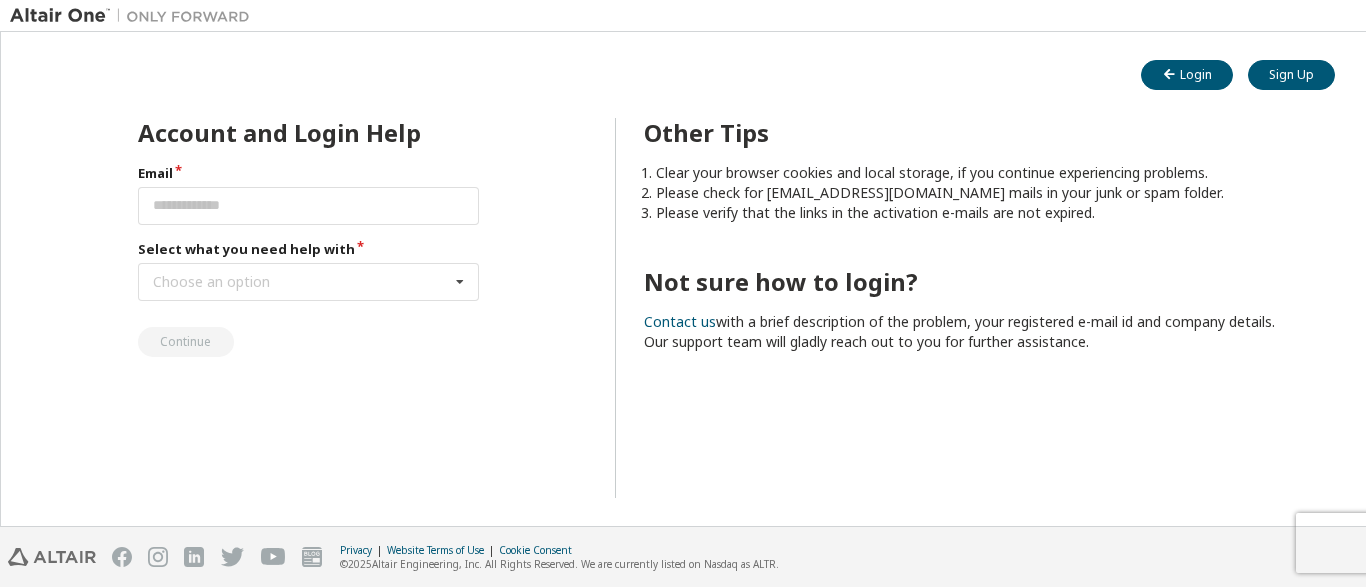 scroll, scrollTop: 0, scrollLeft: 0, axis: both 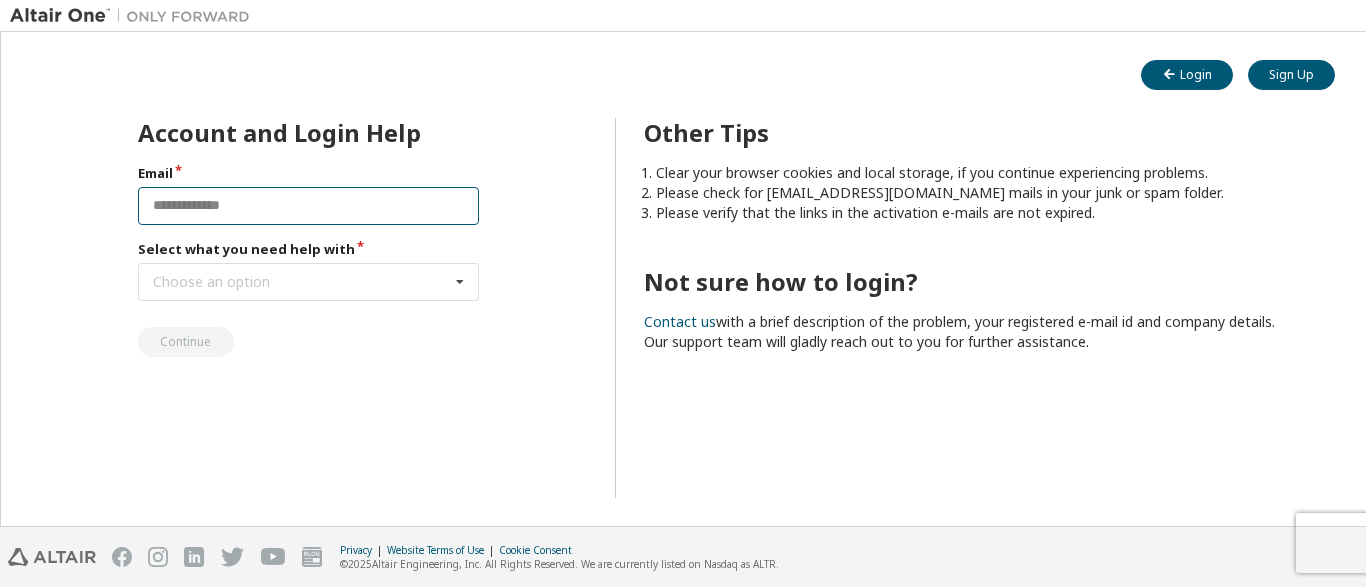 click at bounding box center (308, 206) 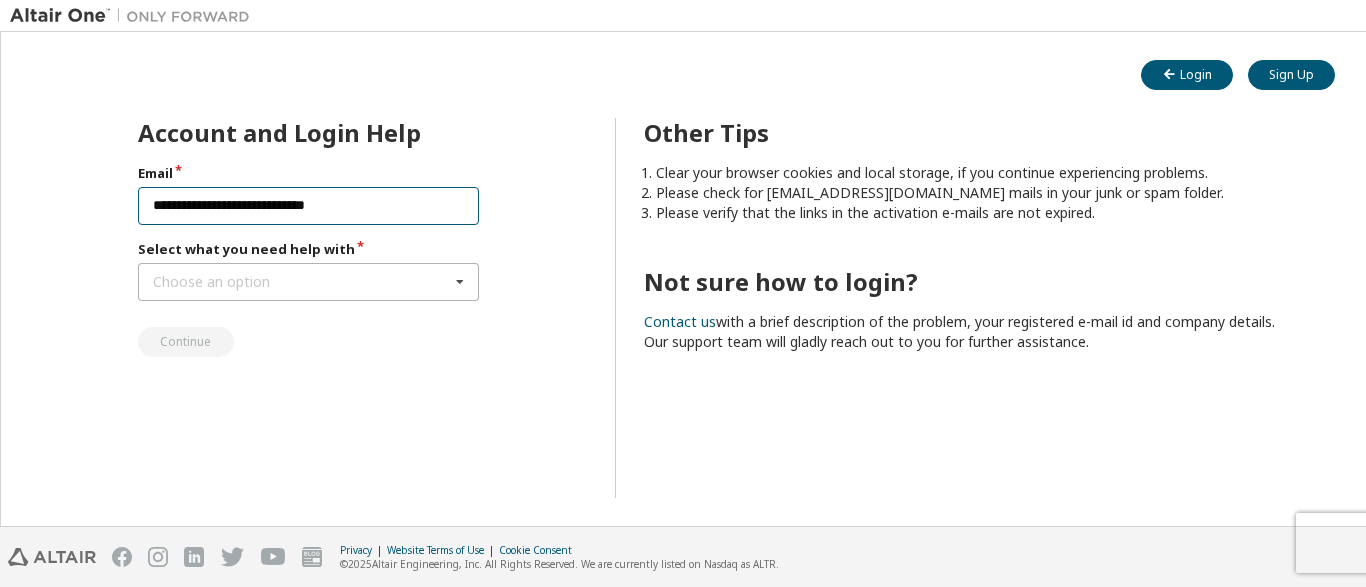 type on "**********" 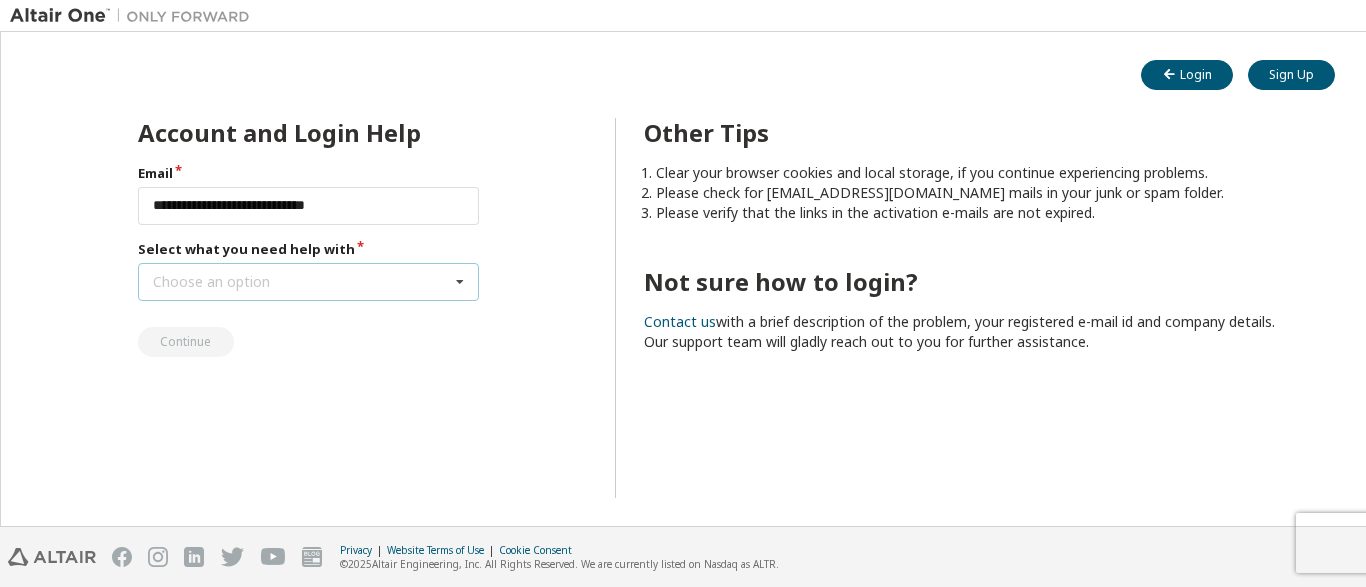 click on "Choose an option" at bounding box center [211, 282] 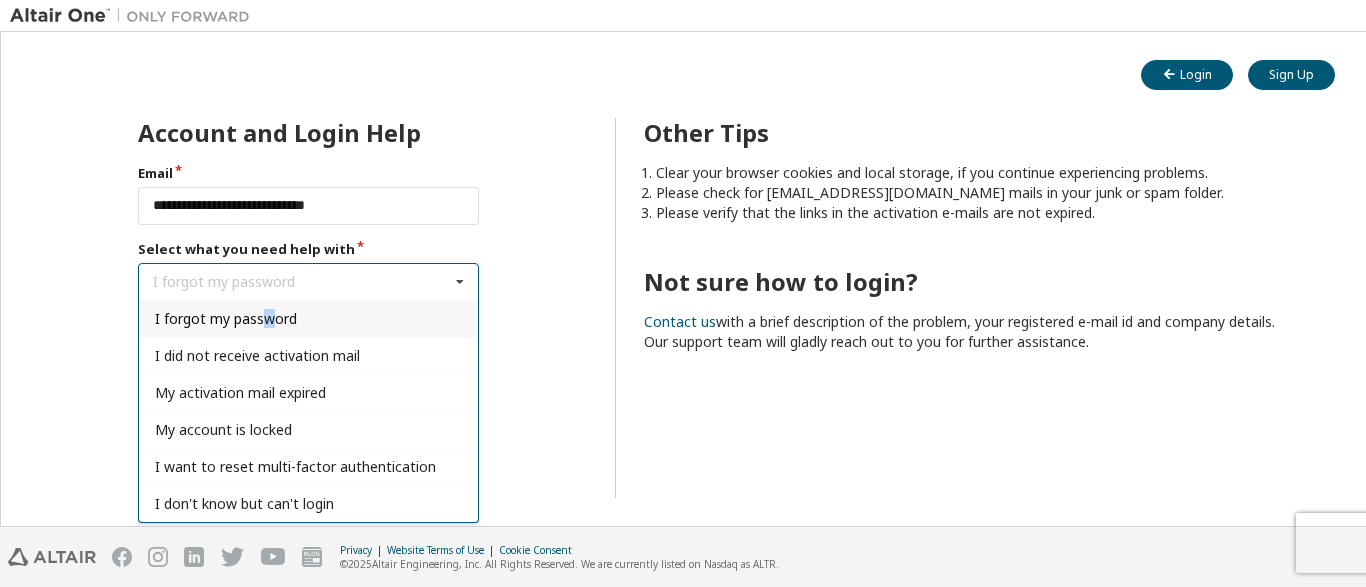 click on "I forgot my password" at bounding box center [226, 318] 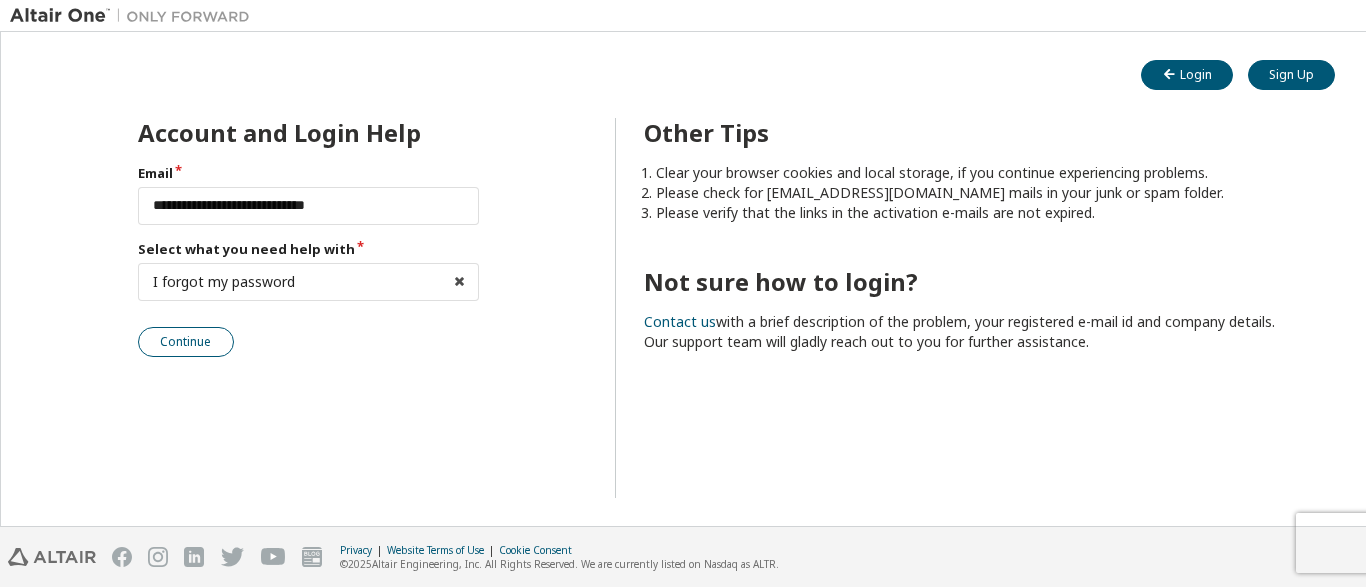 click on "Continue" at bounding box center (186, 342) 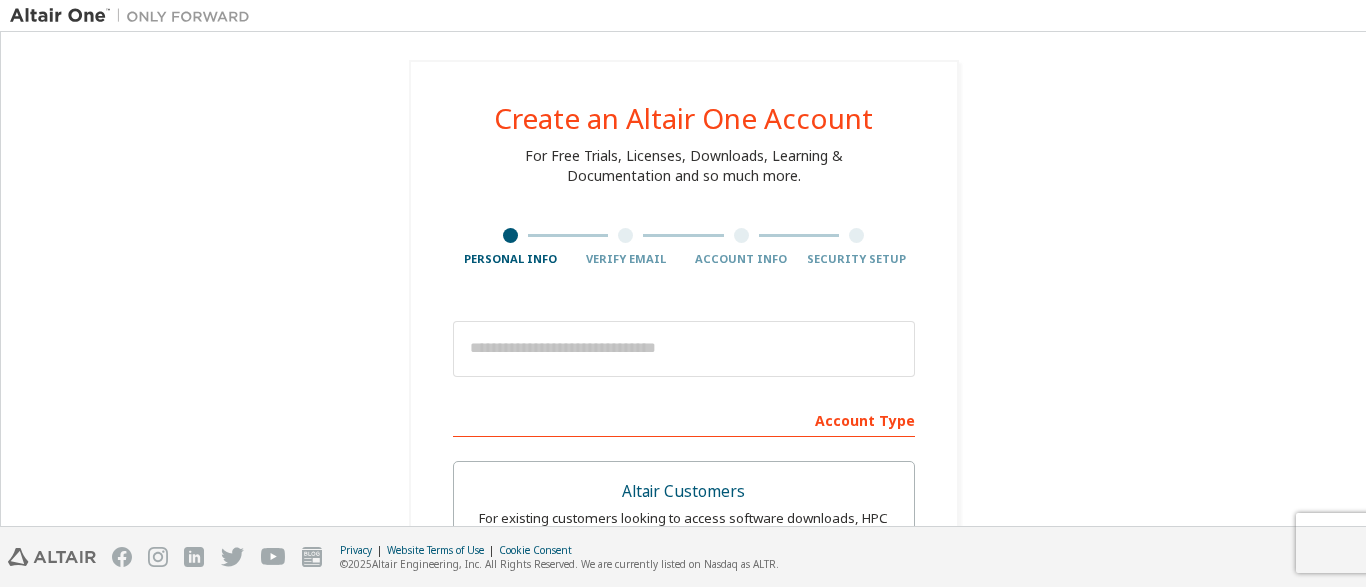 scroll, scrollTop: 0, scrollLeft: 0, axis: both 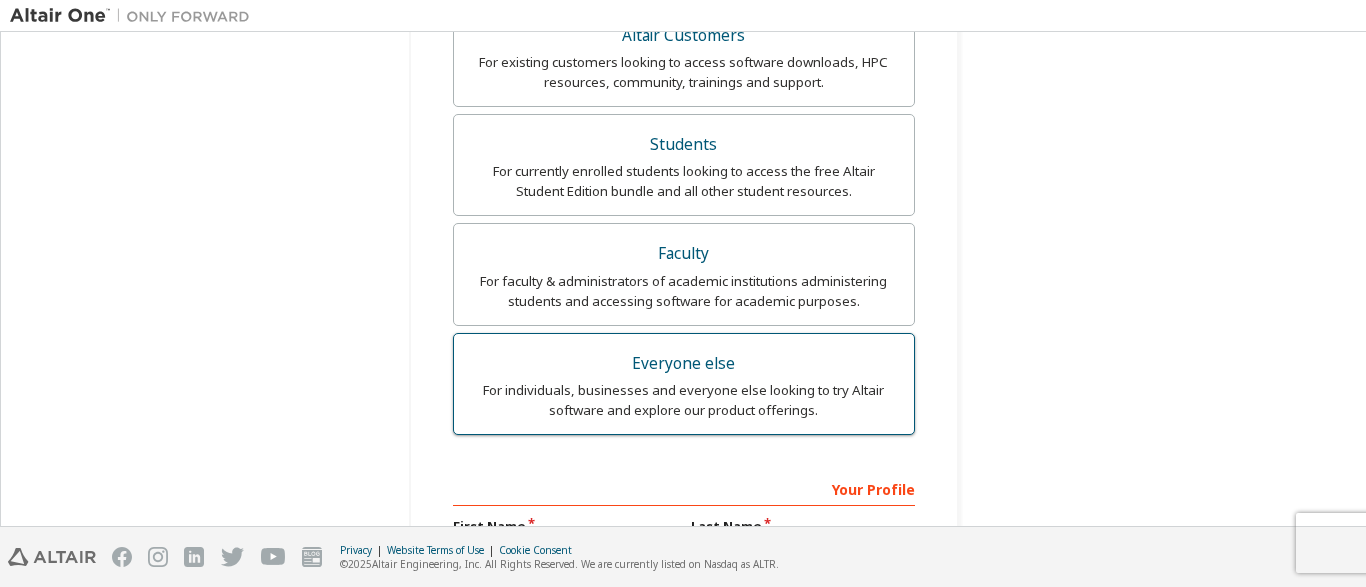 click on "For individuals, businesses and everyone else looking to try Altair software and explore our product offerings." at bounding box center (684, 400) 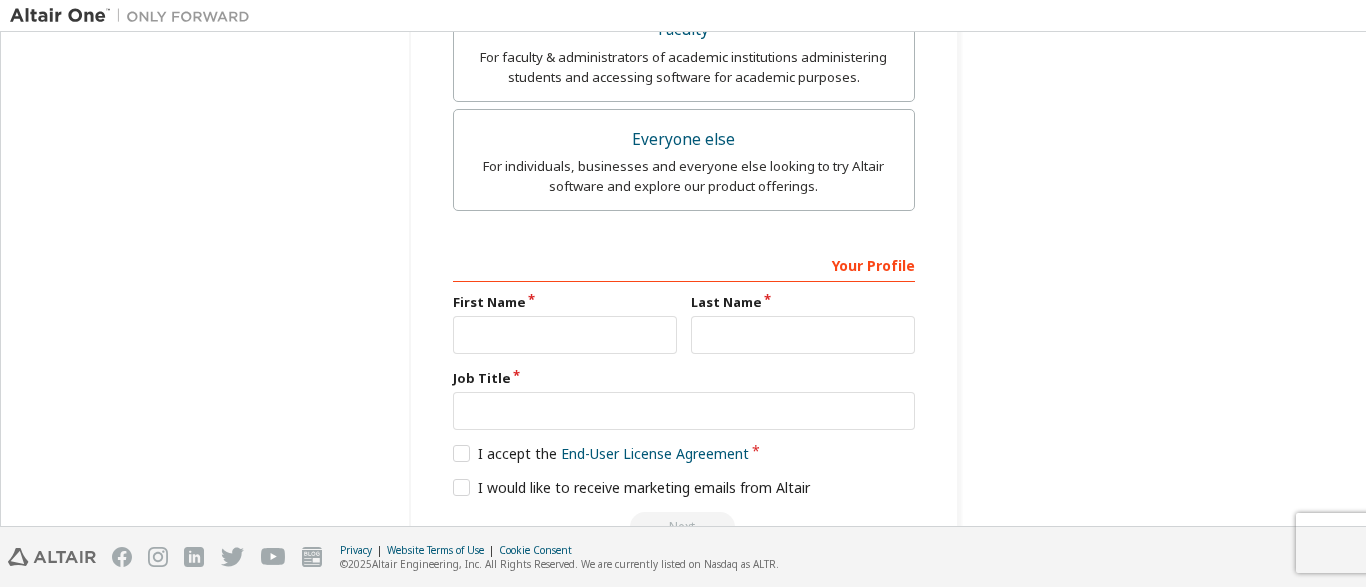 scroll, scrollTop: 684, scrollLeft: 0, axis: vertical 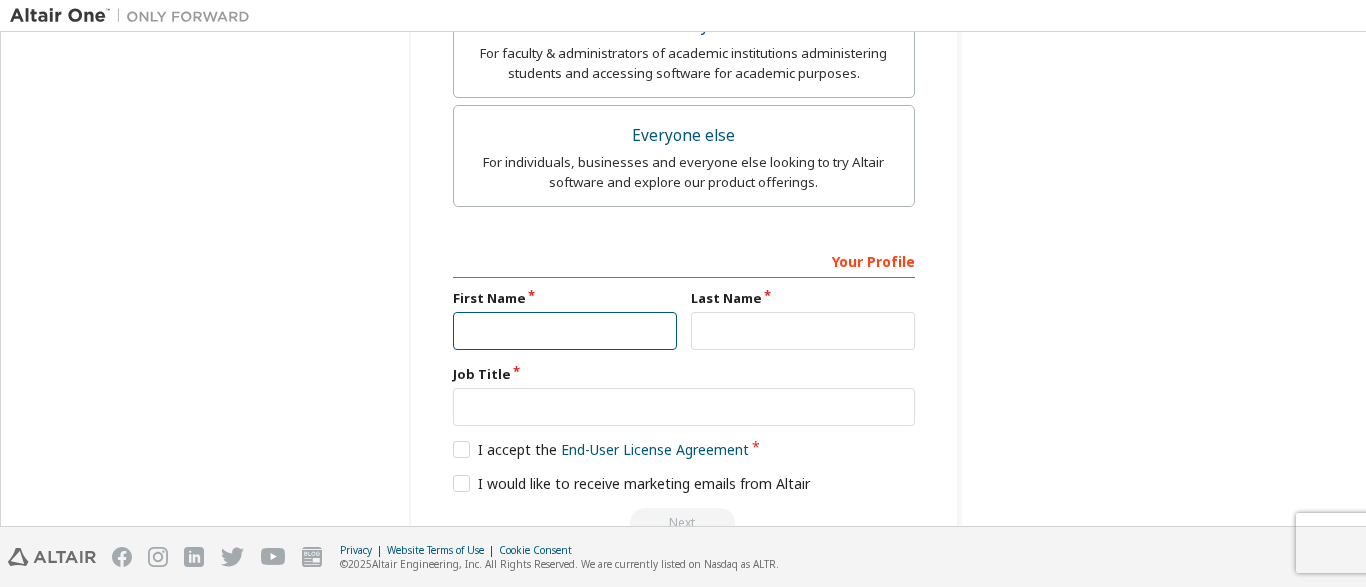 click at bounding box center (565, 331) 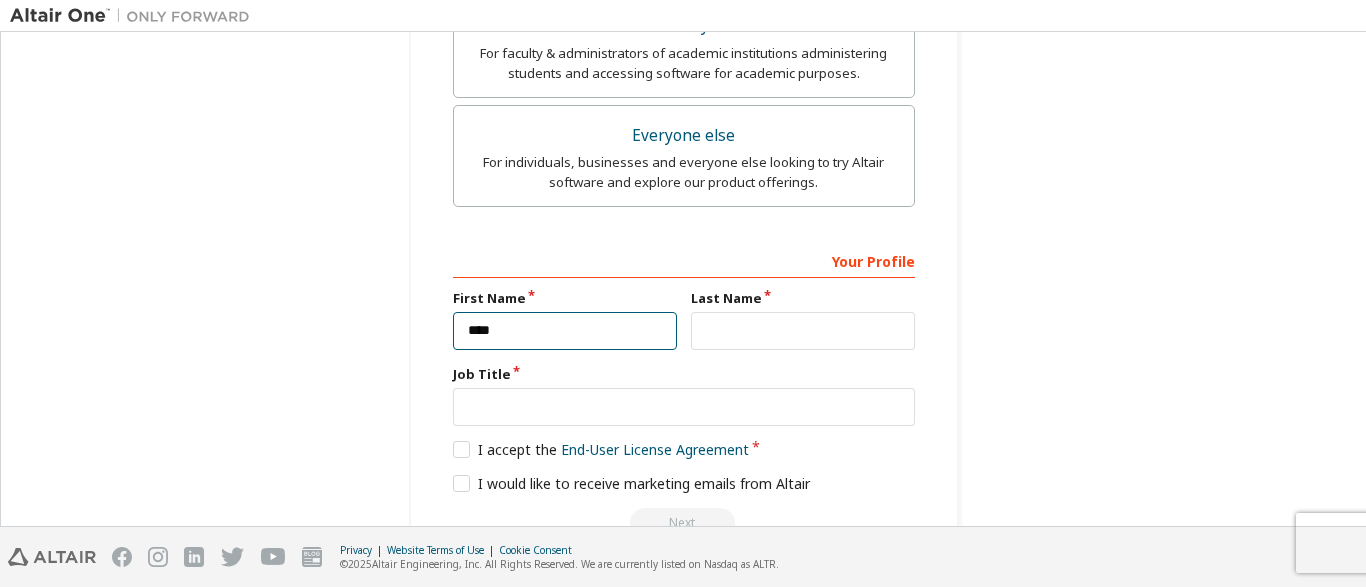 type on "****" 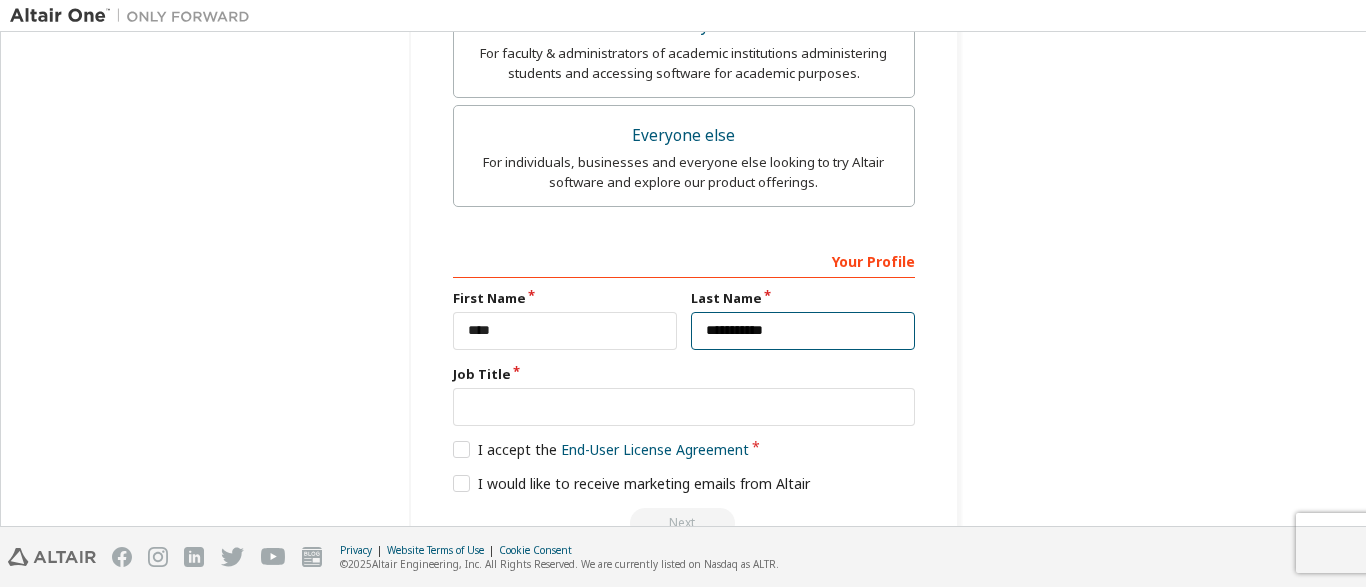 type on "**********" 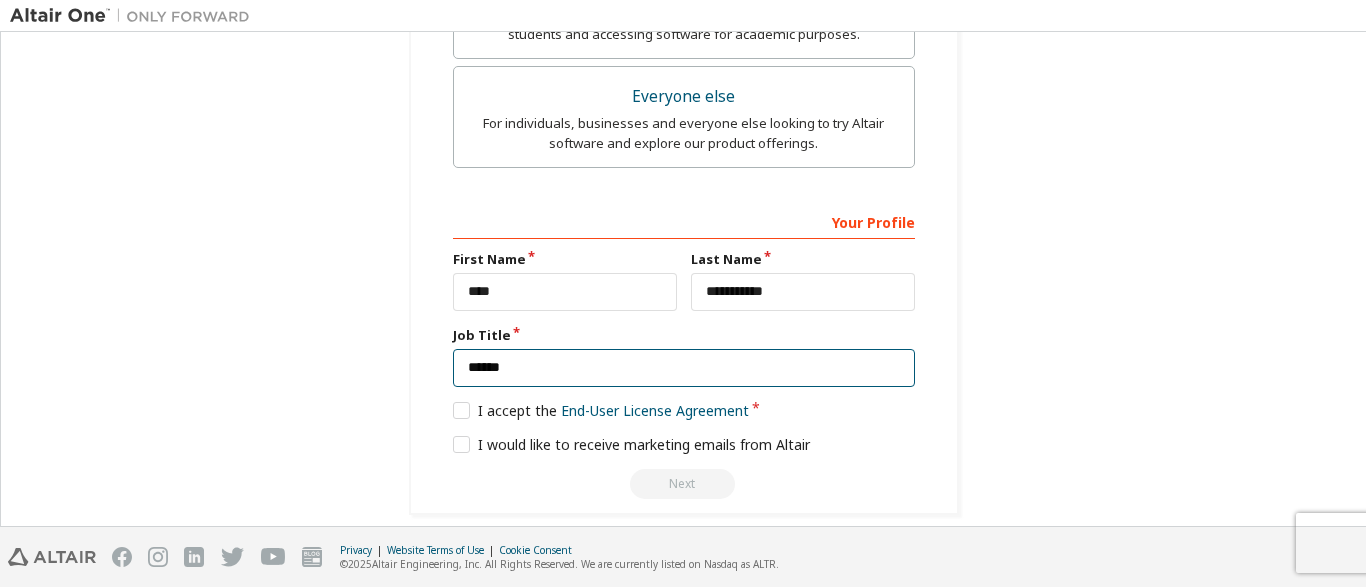 scroll, scrollTop: 741, scrollLeft: 0, axis: vertical 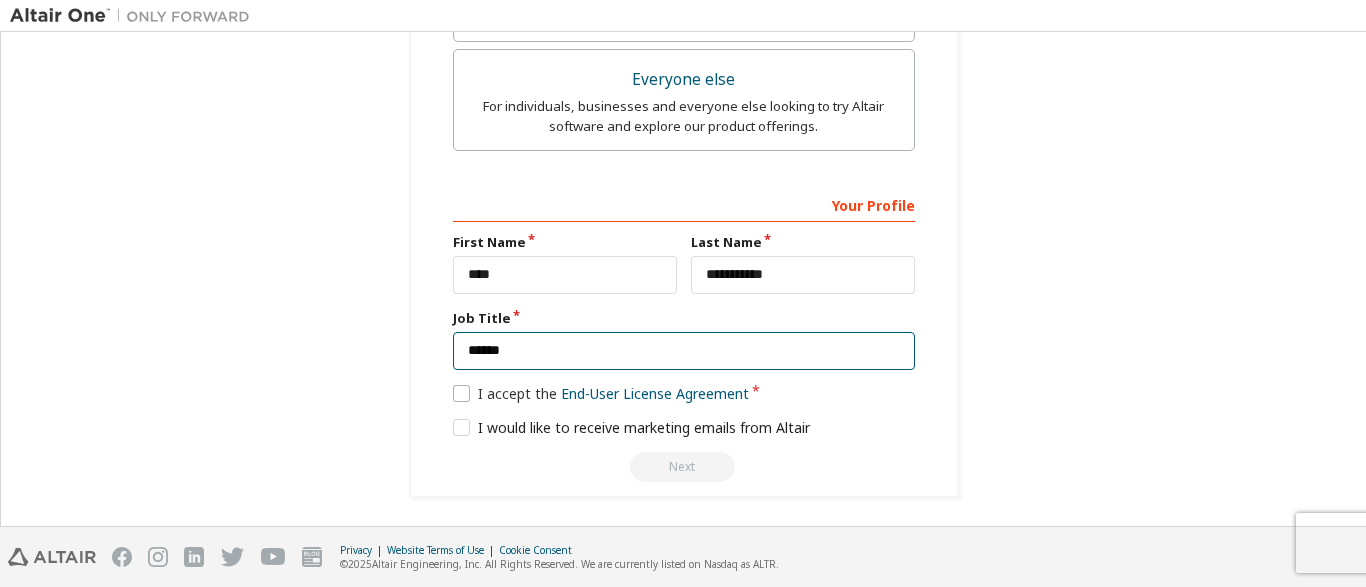 type on "******" 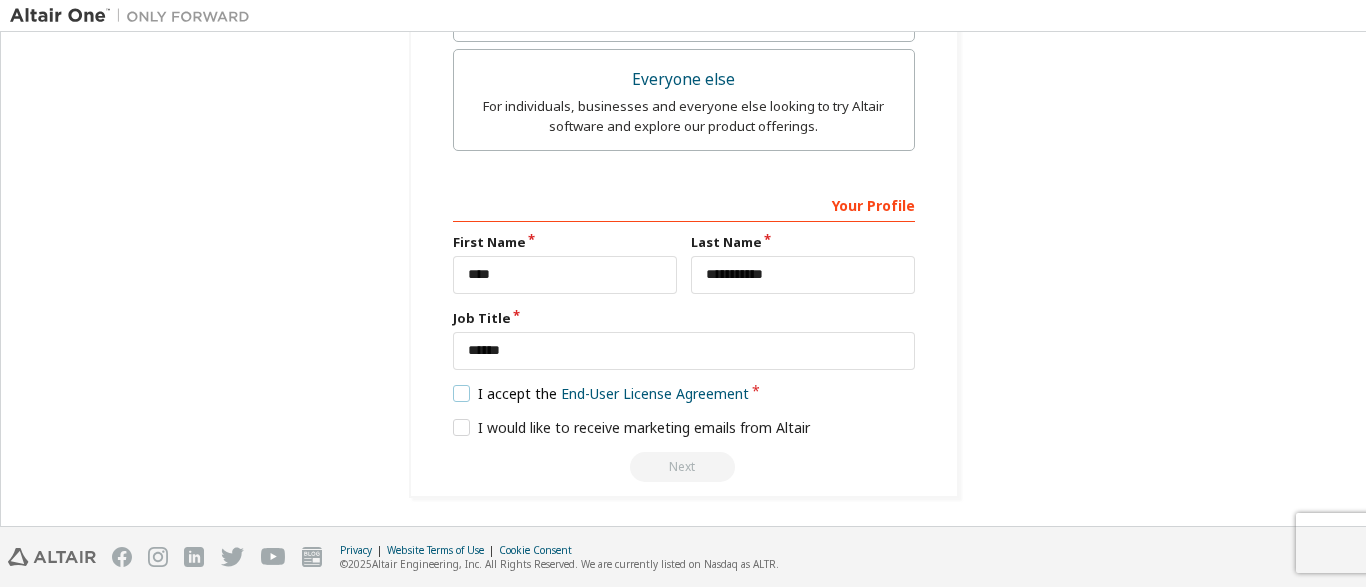 click on "I accept the    End-User License Agreement" at bounding box center (601, 393) 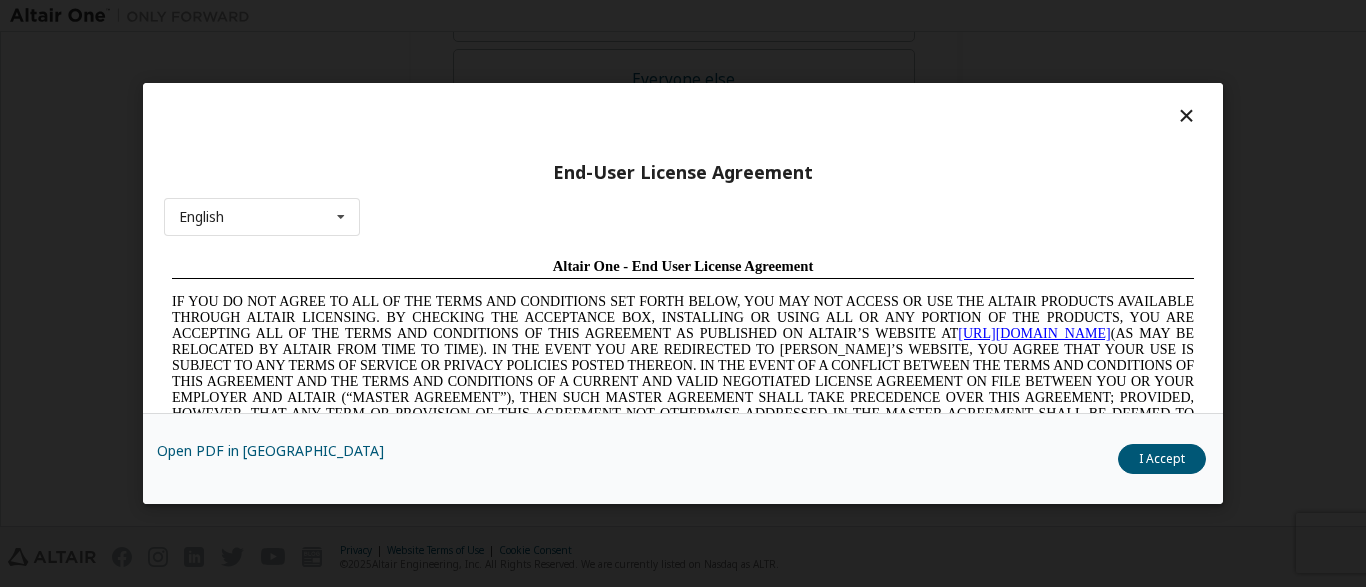 scroll, scrollTop: 0, scrollLeft: 0, axis: both 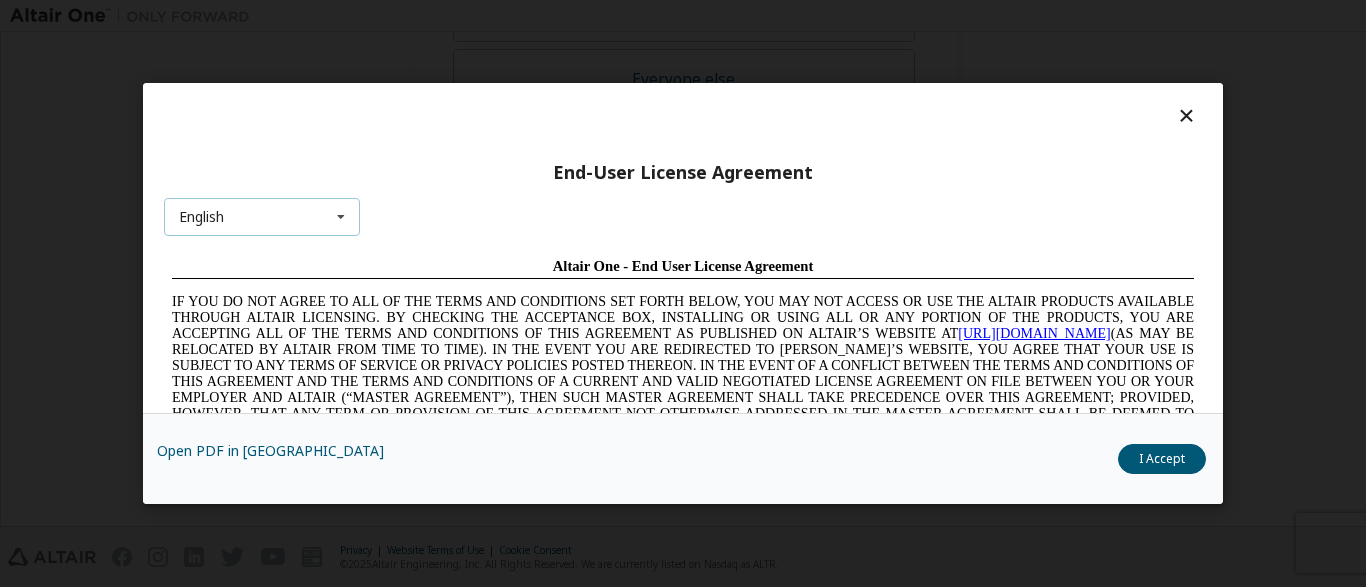 click on "English English Chinese French German Japanese Korean Portuguese" at bounding box center [262, 218] 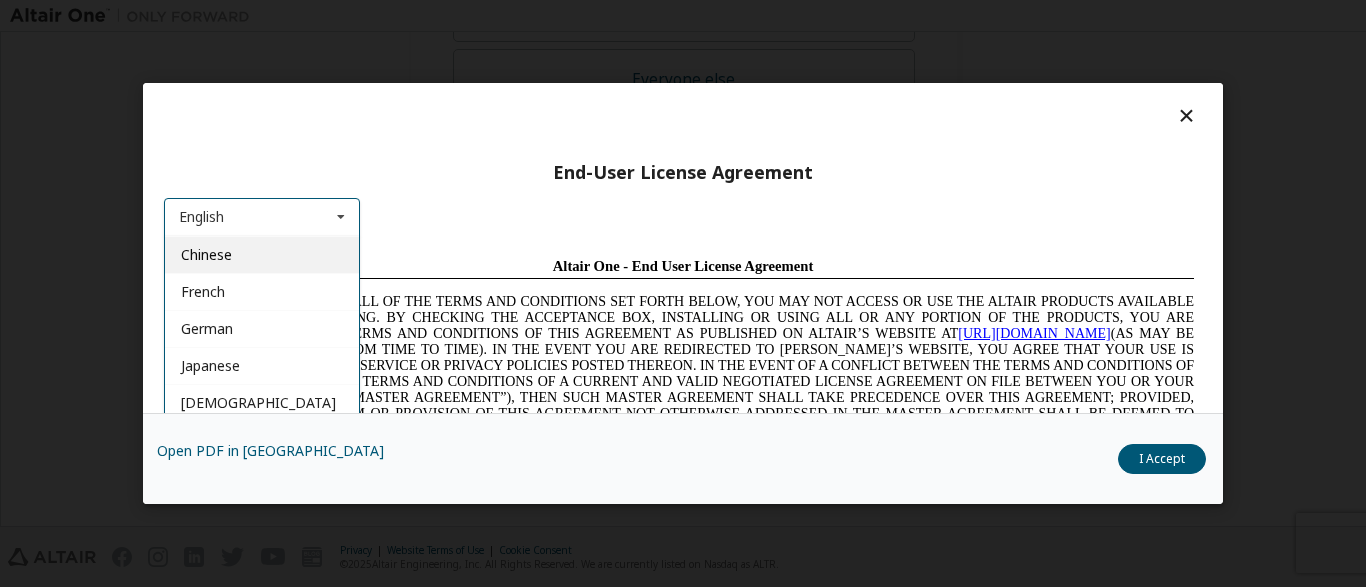 scroll, scrollTop: 0, scrollLeft: 0, axis: both 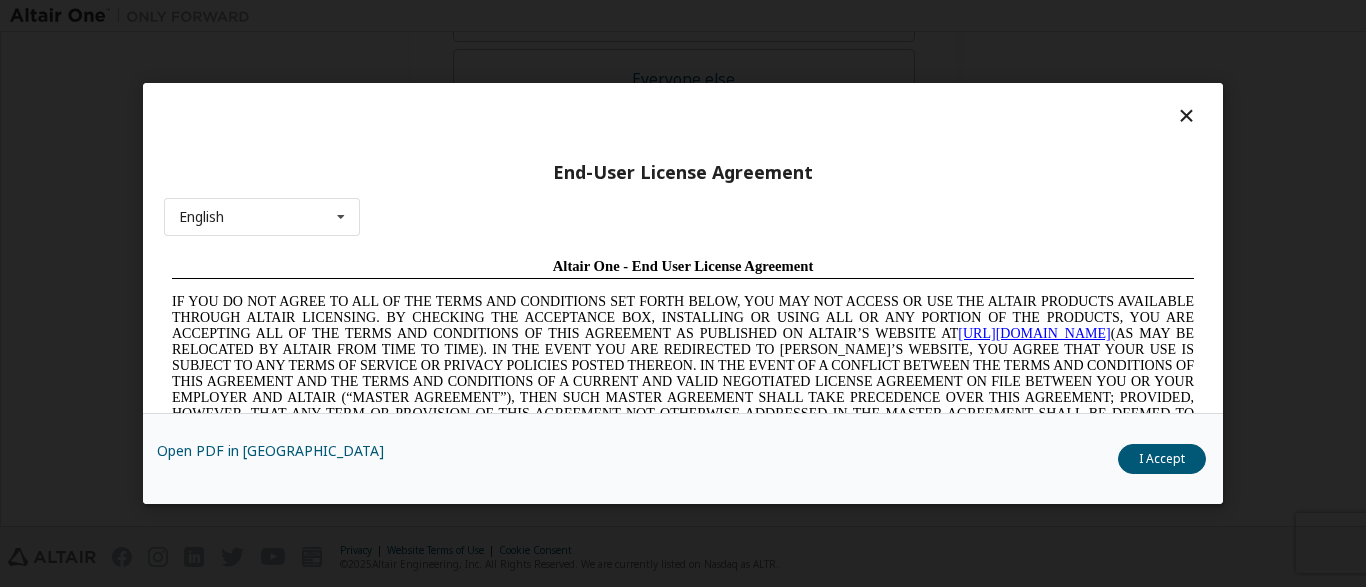 click at bounding box center (683, 120) 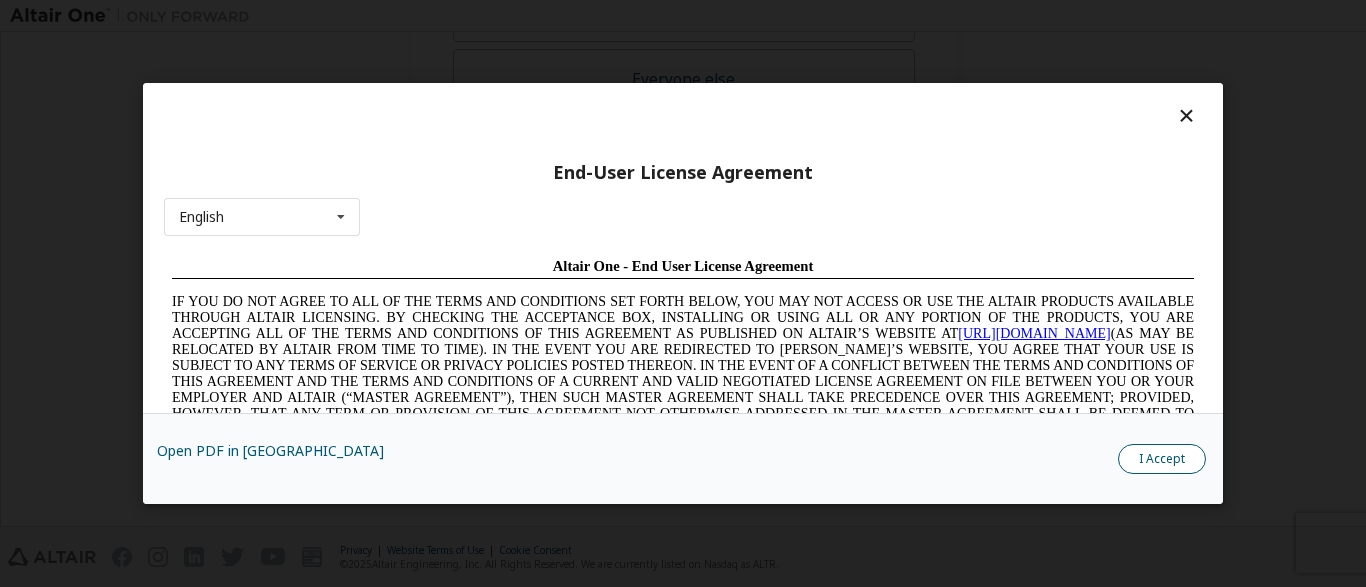 click on "I Accept" at bounding box center [1162, 459] 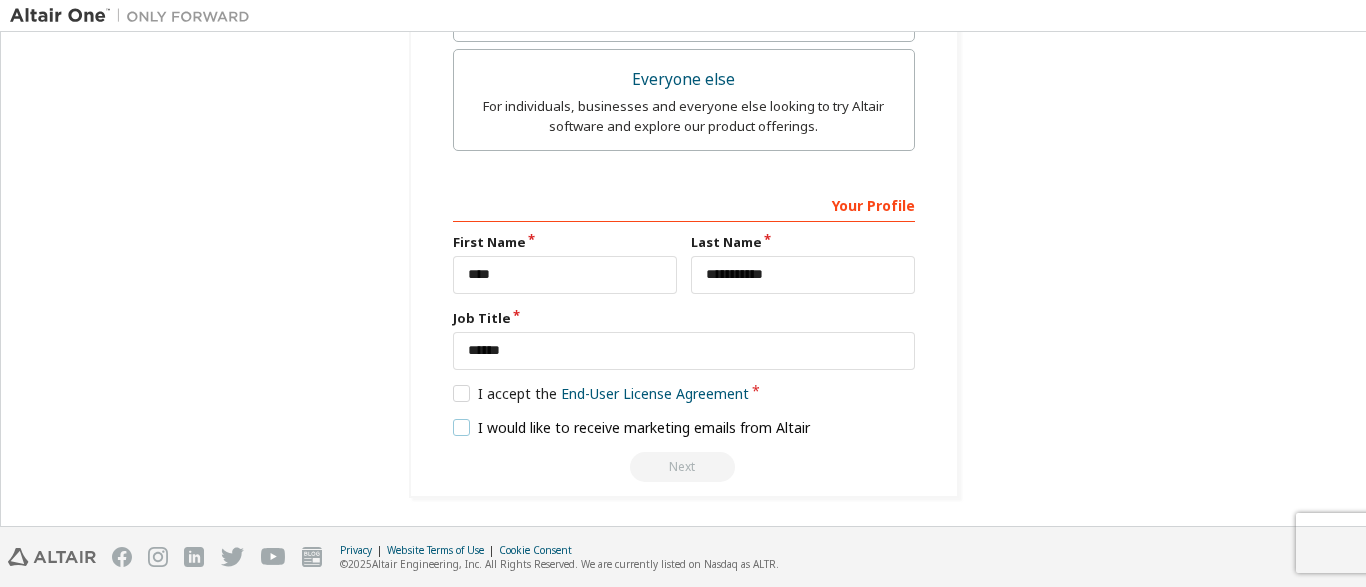 click on "I would like to receive marketing emails from Altair" at bounding box center (632, 427) 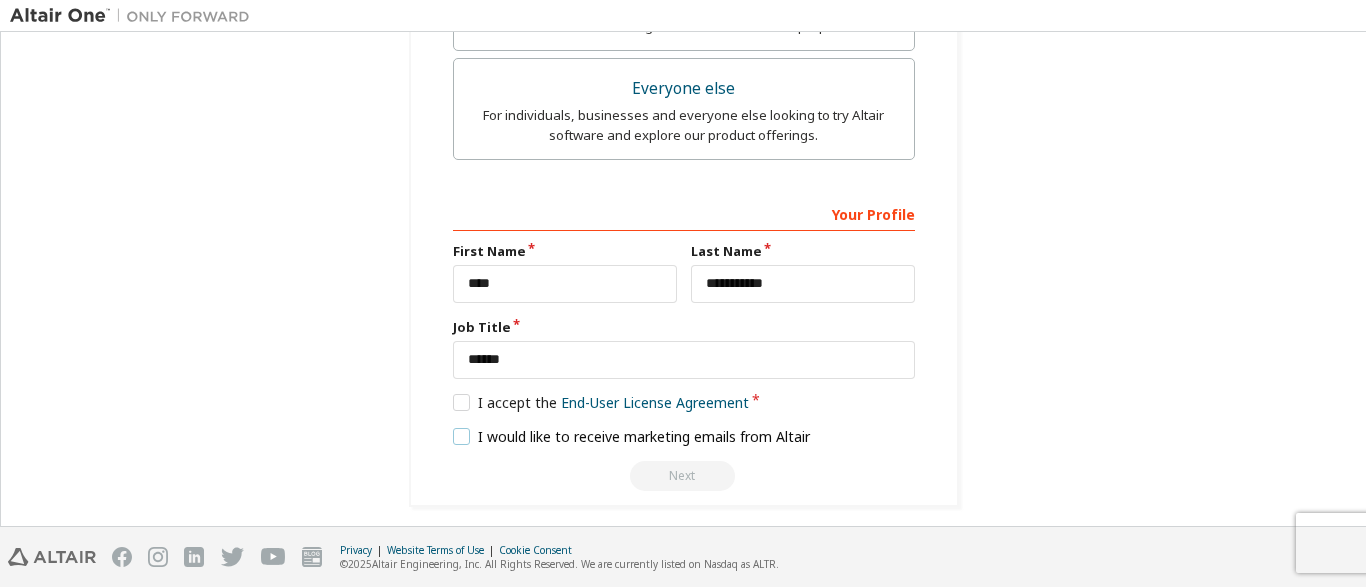 scroll, scrollTop: 741, scrollLeft: 0, axis: vertical 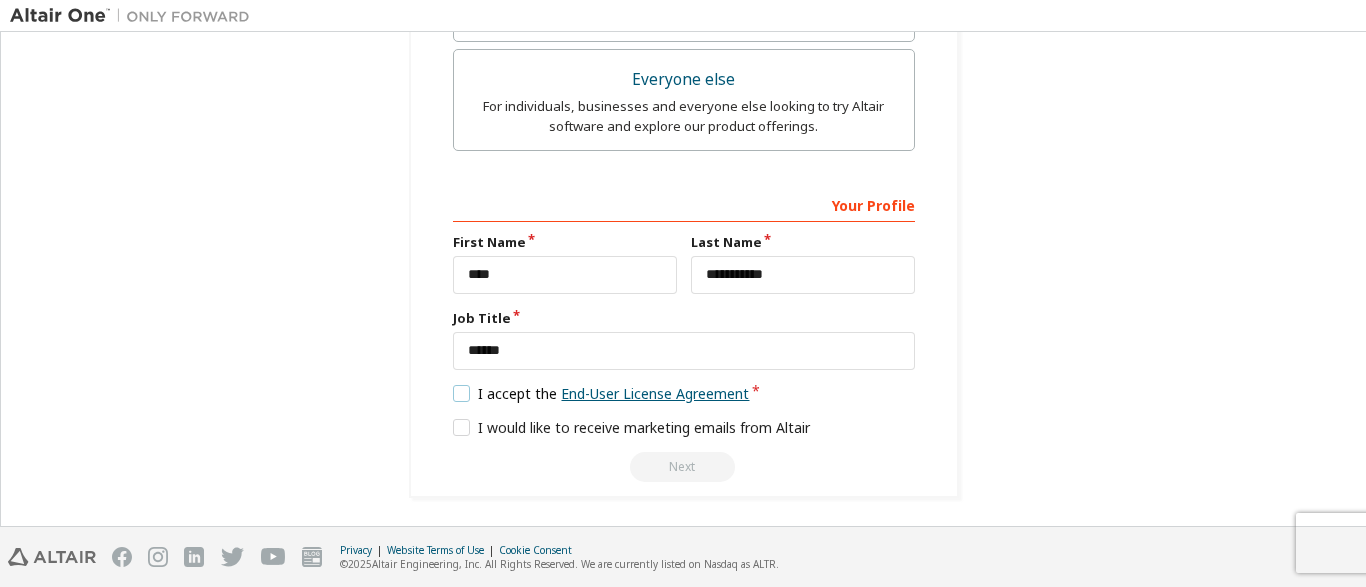 click on "End-User License Agreement" at bounding box center (655, 393) 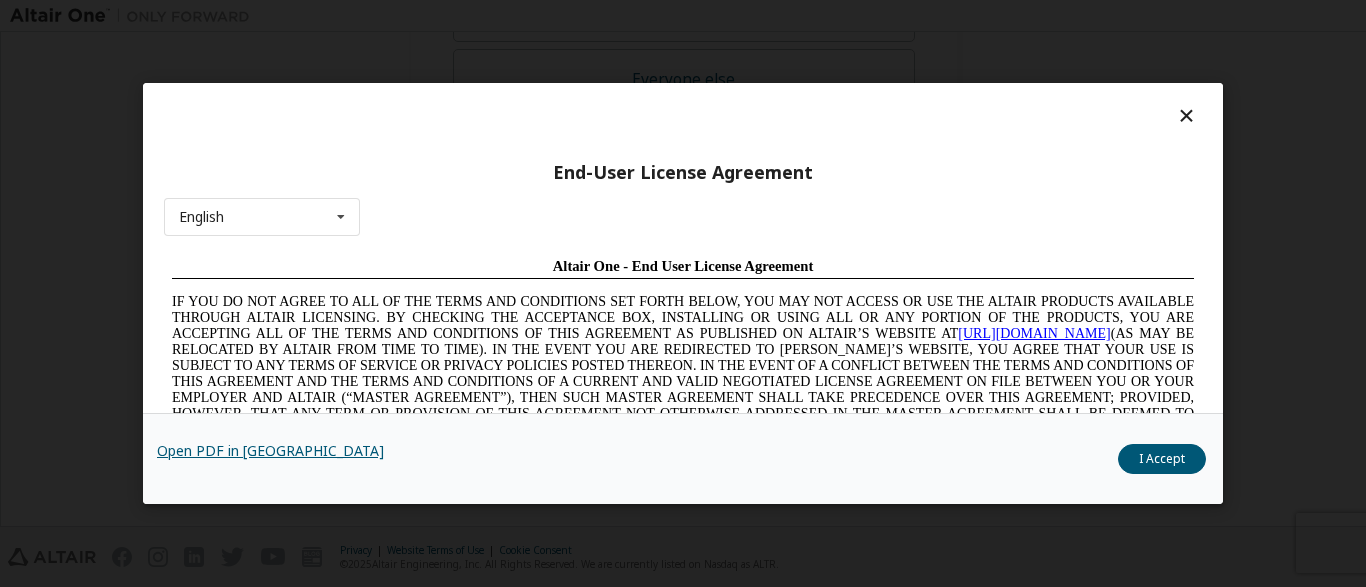scroll, scrollTop: 0, scrollLeft: 0, axis: both 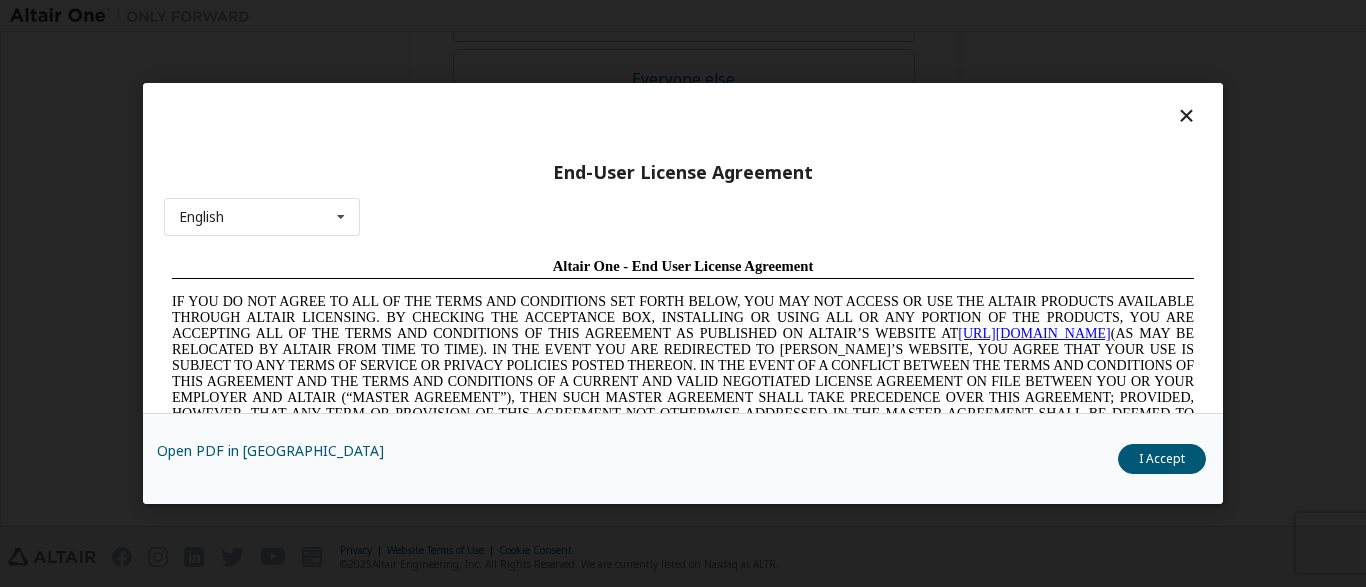 drag, startPoint x: 1160, startPoint y: 460, endPoint x: 1142, endPoint y: 457, distance: 18.248287 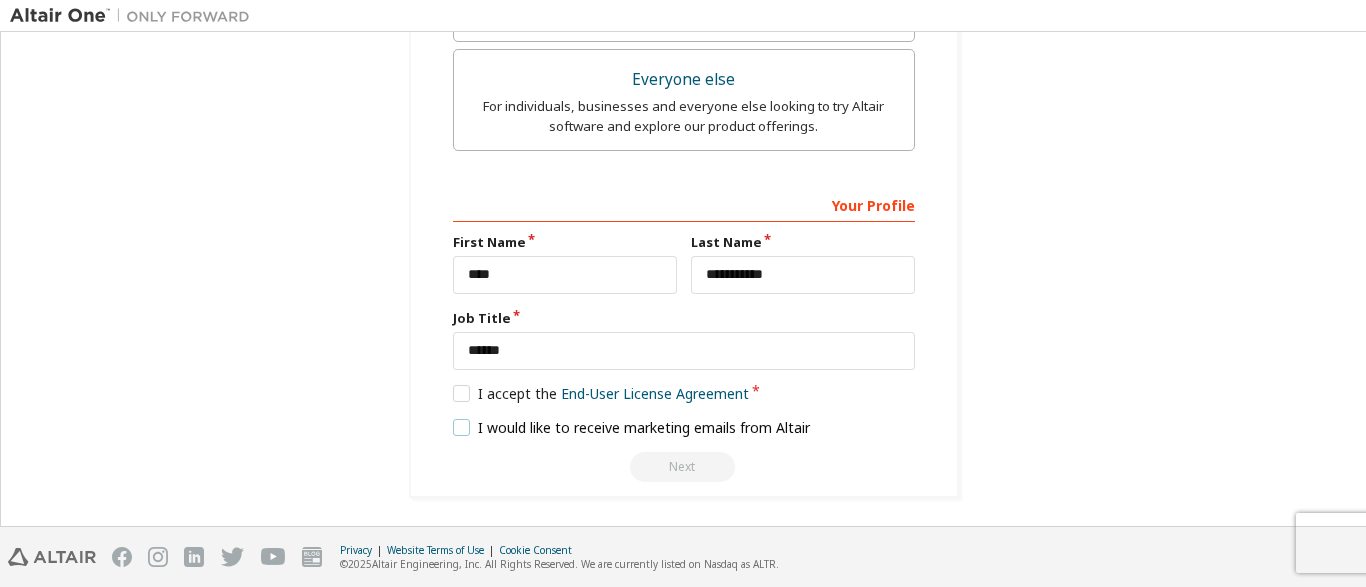 click on "I would like to receive marketing emails from Altair" at bounding box center (632, 427) 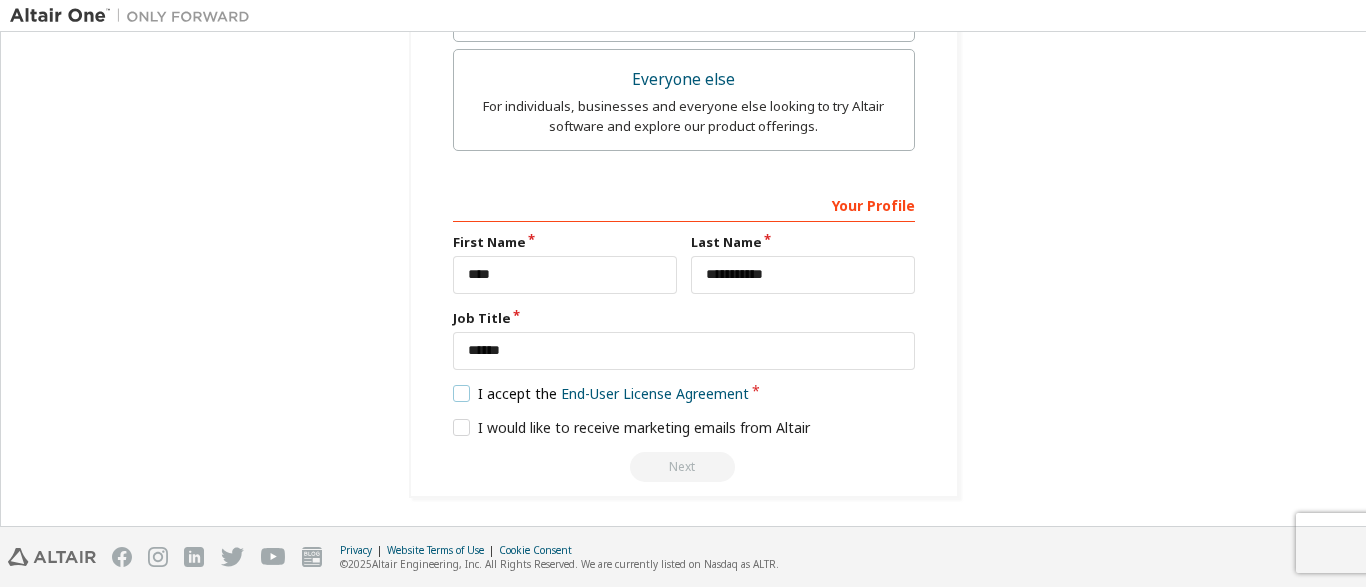 click on "I accept the    End-User License Agreement" at bounding box center [601, 393] 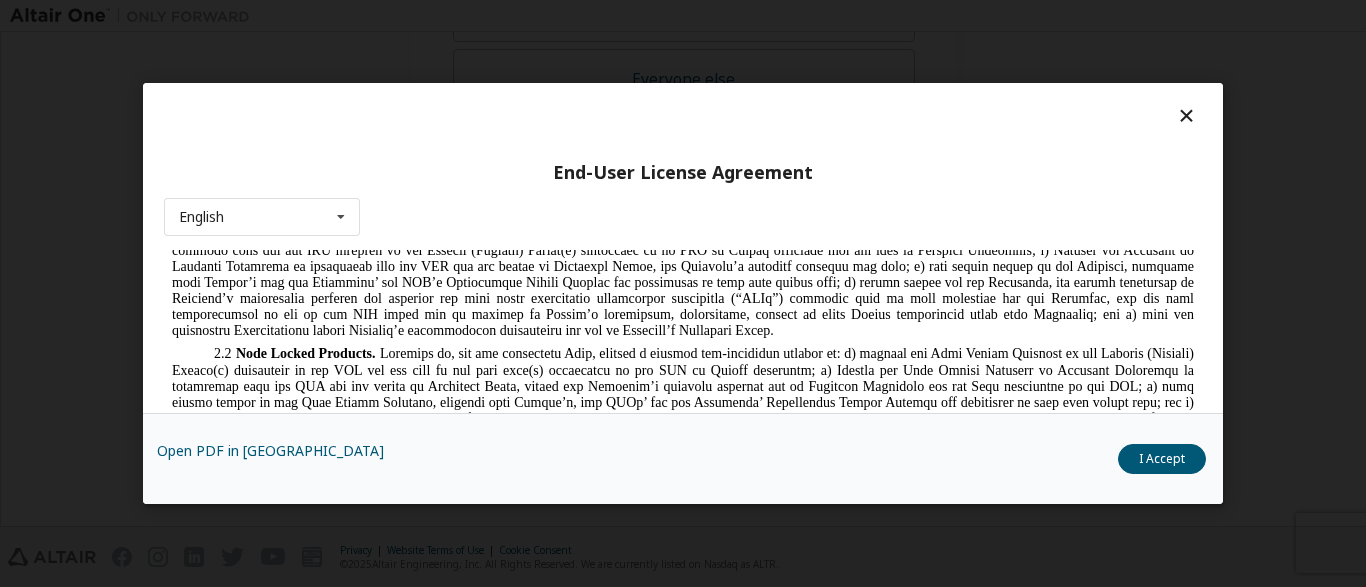 scroll, scrollTop: 1632, scrollLeft: 0, axis: vertical 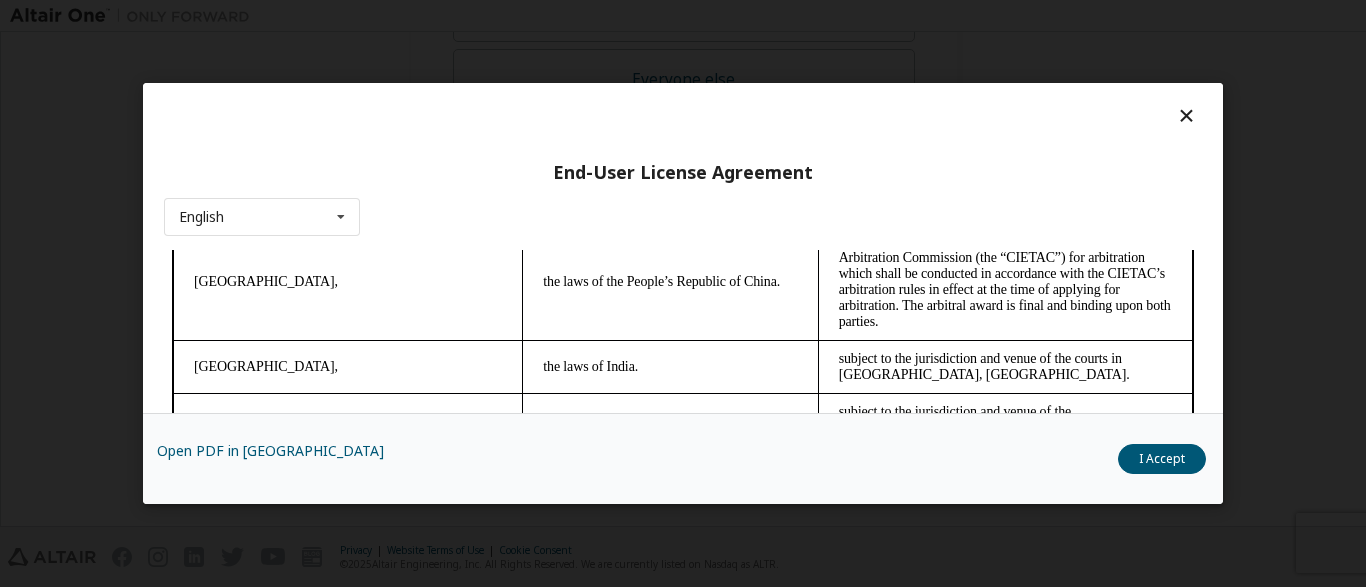 drag, startPoint x: 1176, startPoint y: 340, endPoint x: 1251, endPoint y: 667, distance: 335.4907 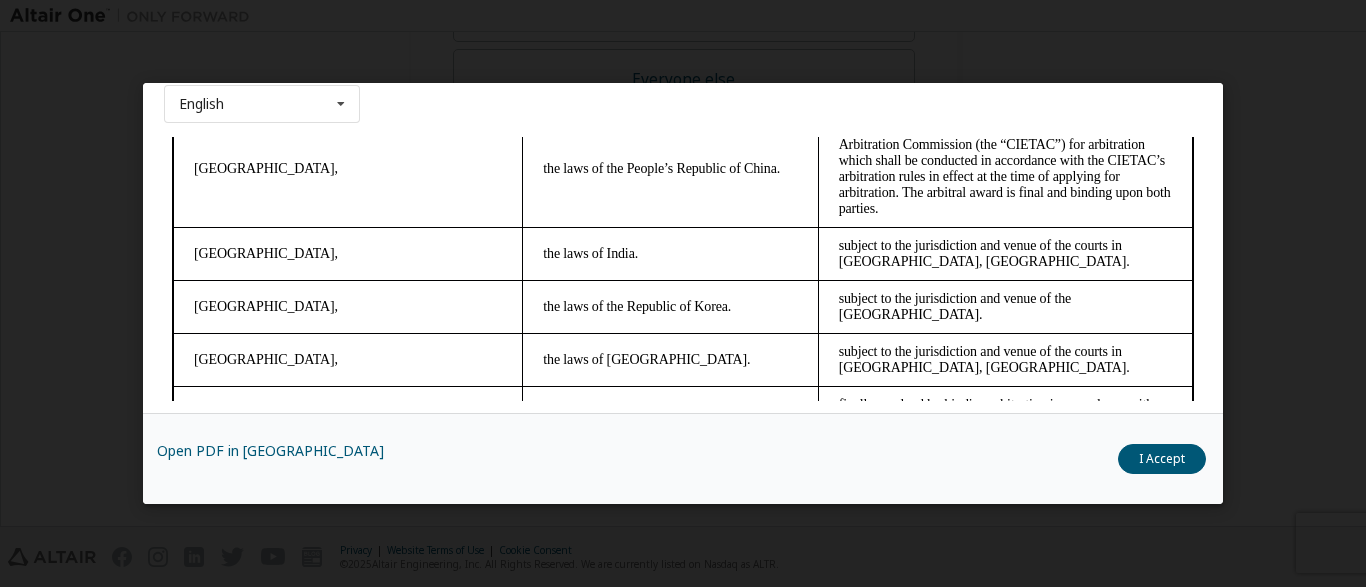 scroll, scrollTop: 127, scrollLeft: 0, axis: vertical 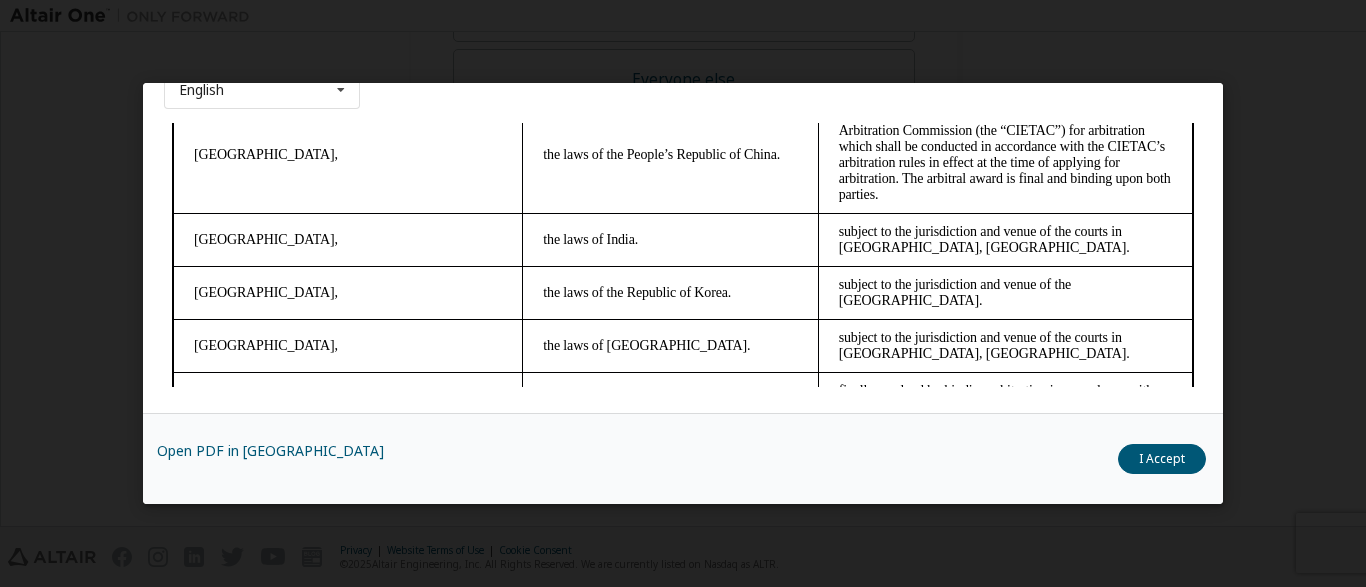 click on "Altair One - End User License Agreement
IF YOU DO NOT AGREE TO ALL OF THE TERMS AND CONDITIONS SET FORTH BELOW, YOU MAY NOT ACCESS OR USE THE ALTAIR PRODUCTS
AVAILABLE THROUGH ALTAIR LICENSING. BY CHECKING THE ACCEPTANCE BOX, INSTALLING OR USING ALL OR ANY PORTION OF THE
PRODUCTS, YOU ARE ACCEPTING ALL OF THE TERMS AND CONDITIONS OF THIS AGREEMENT AS PUBLISHED ON ALTAIR’S WEBSITE AT
https://altairone.com
1.
DEFINITIONS
.
In addition to terms defined elsewhere in this Agreement, the following terms shall have the meanings defined below for
purposes of this Agreement:
Additional Terms.
Additional Terms, if any, are those terms and conditions which are determined by an Altair subsidiary or affiliate to meet local market conditions.
Altair Privacy Policy.
The current Altair privacy policy referenced on the Altair corporate website at
." 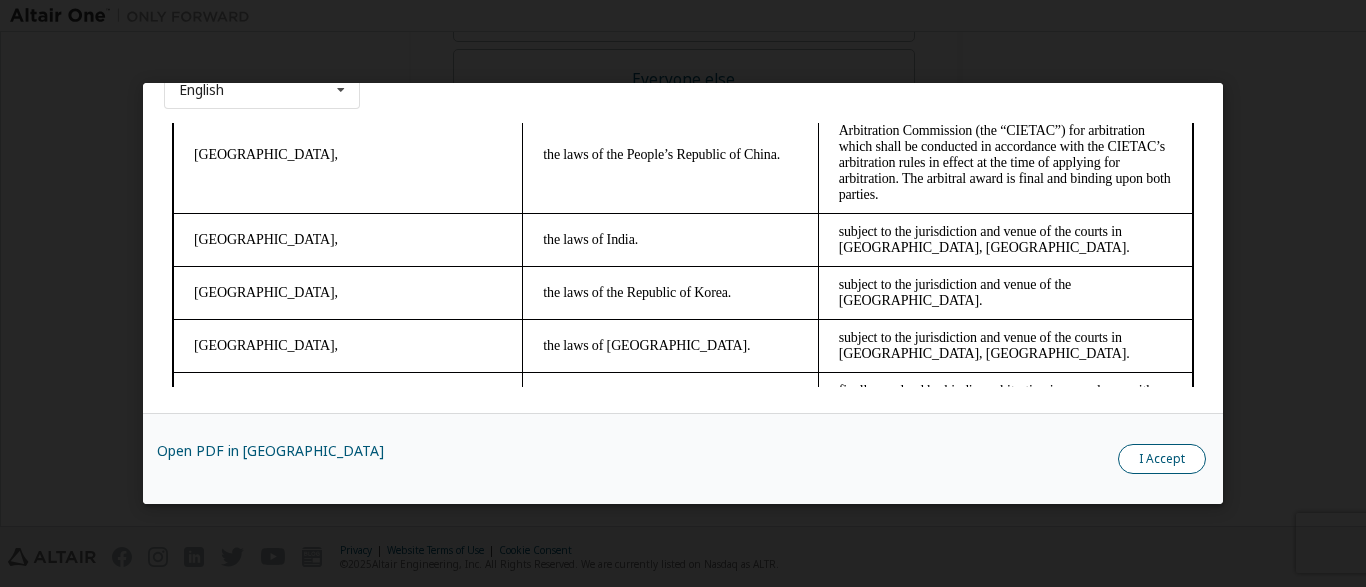 click on "I Accept" at bounding box center [1162, 459] 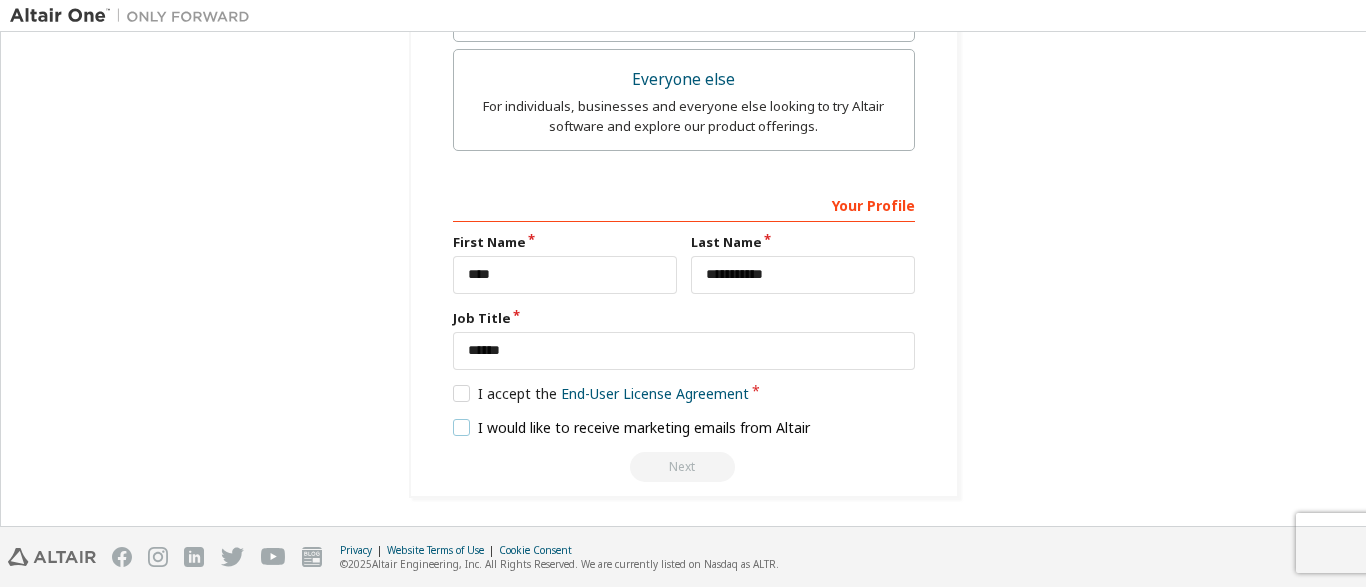 click on "I would like to receive marketing emails from Altair" at bounding box center [632, 427] 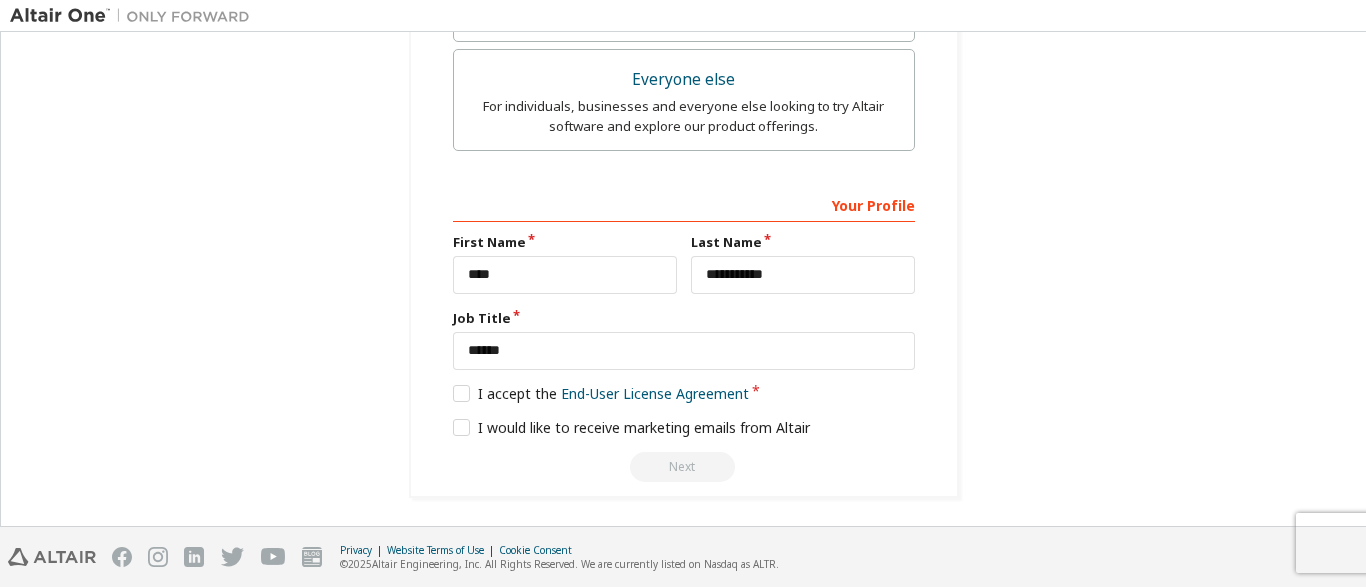 click on "Next" at bounding box center (684, 467) 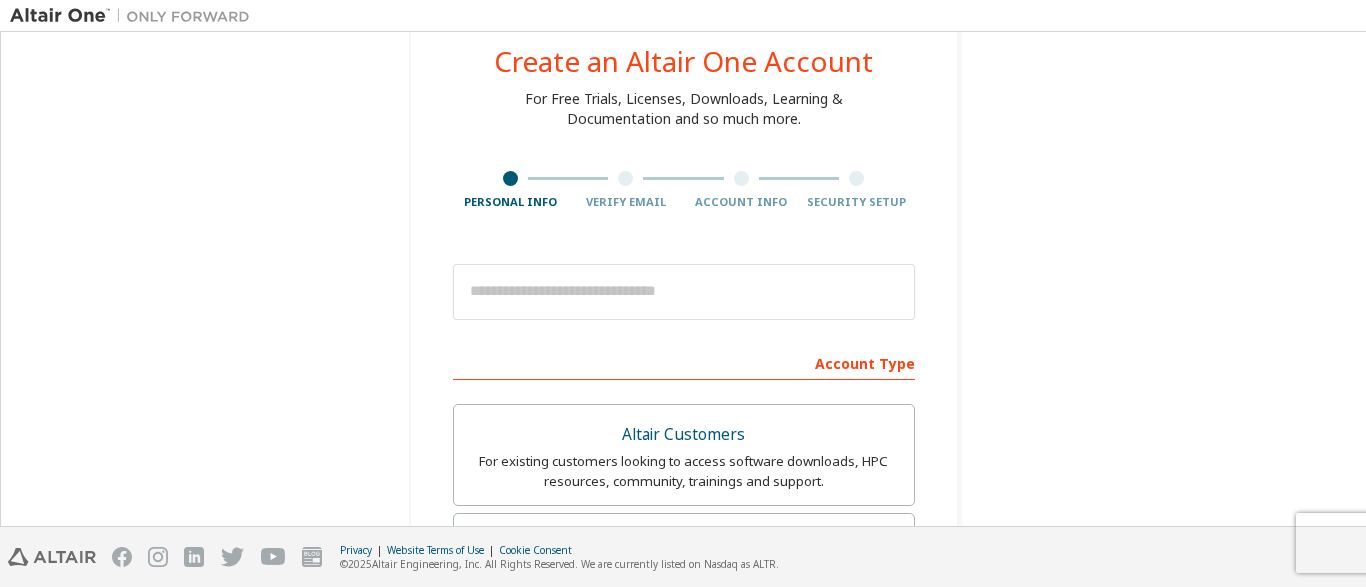 scroll, scrollTop: 0, scrollLeft: 0, axis: both 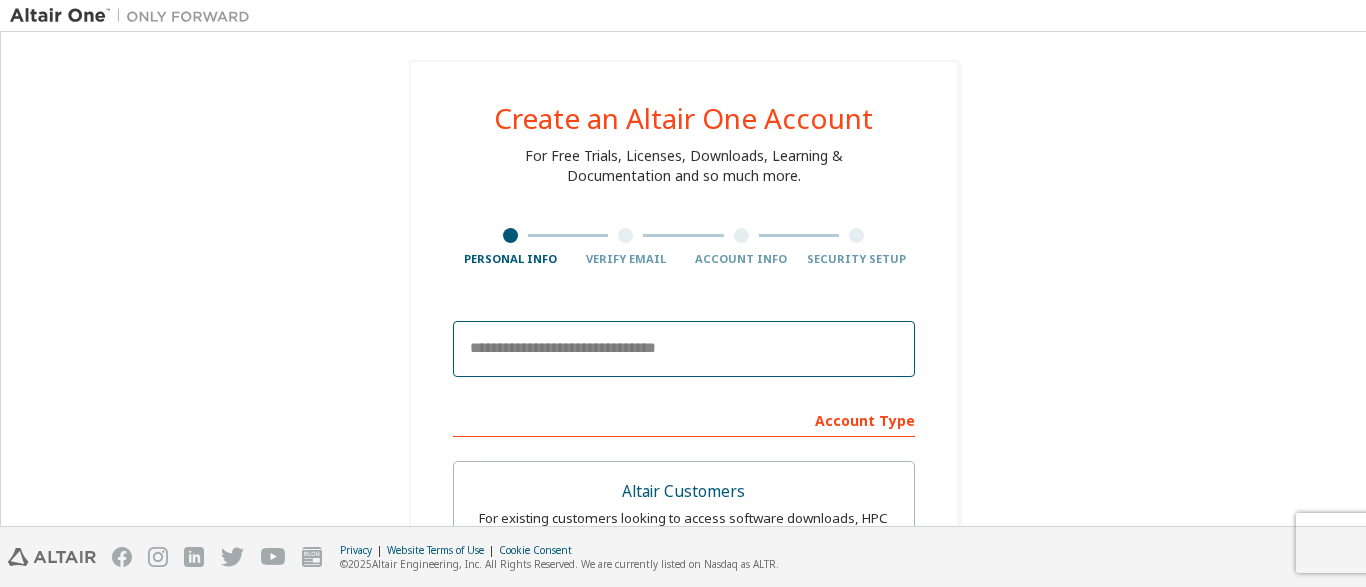 click at bounding box center (684, 349) 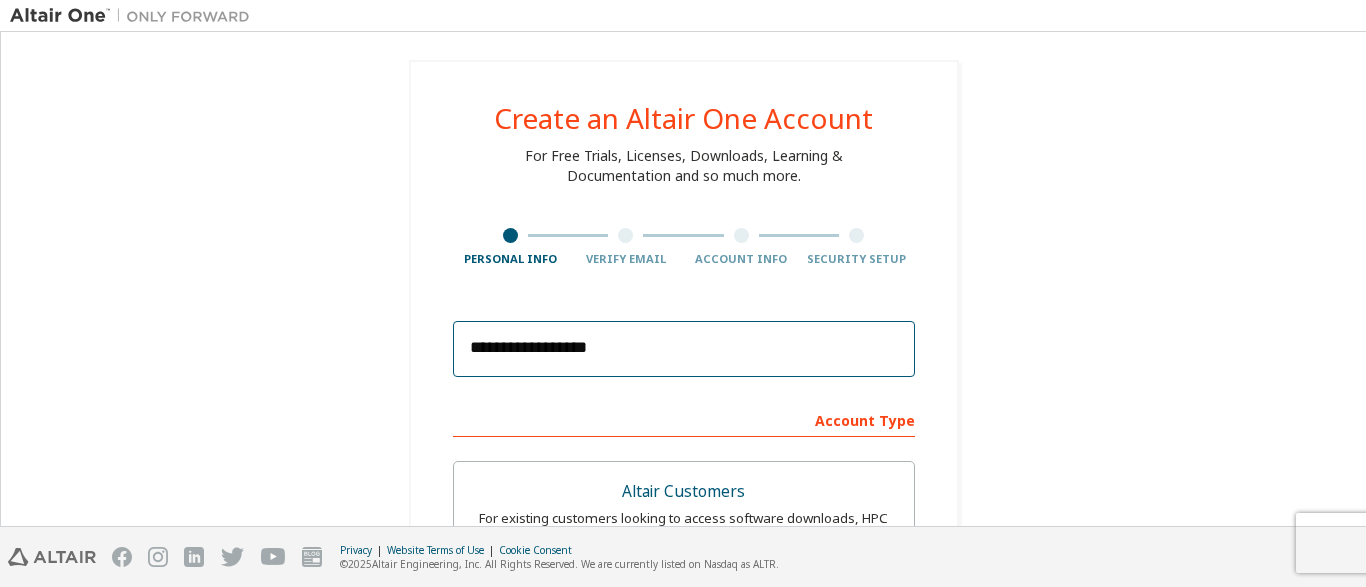 type on "**********" 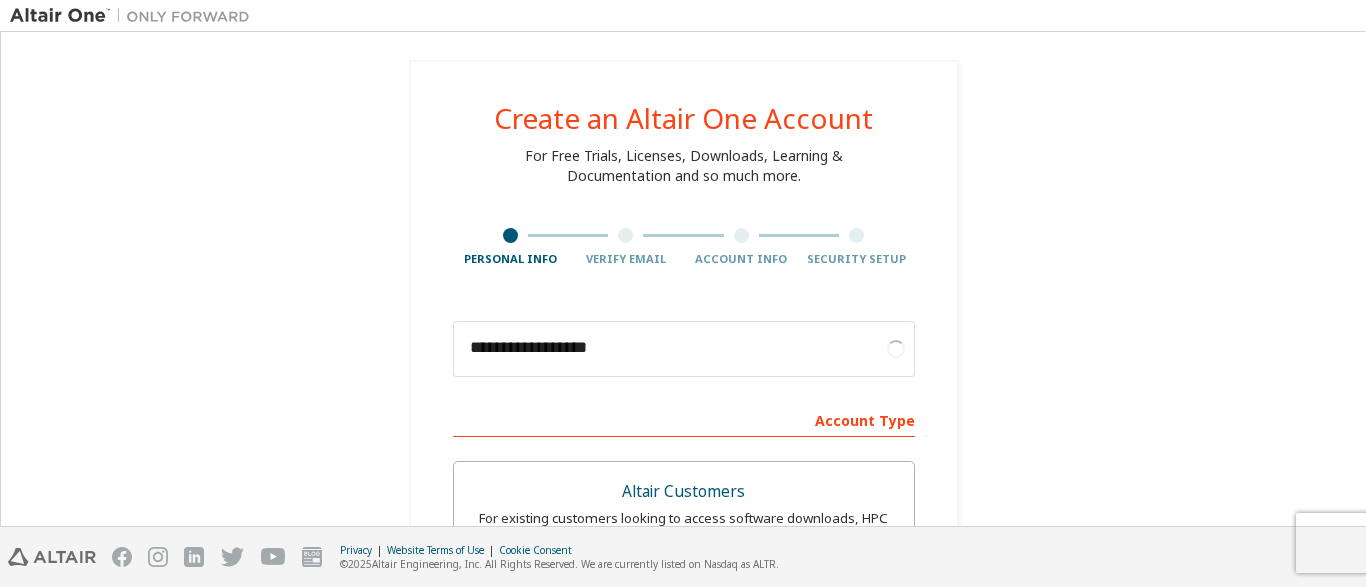scroll, scrollTop: 737, scrollLeft: 0, axis: vertical 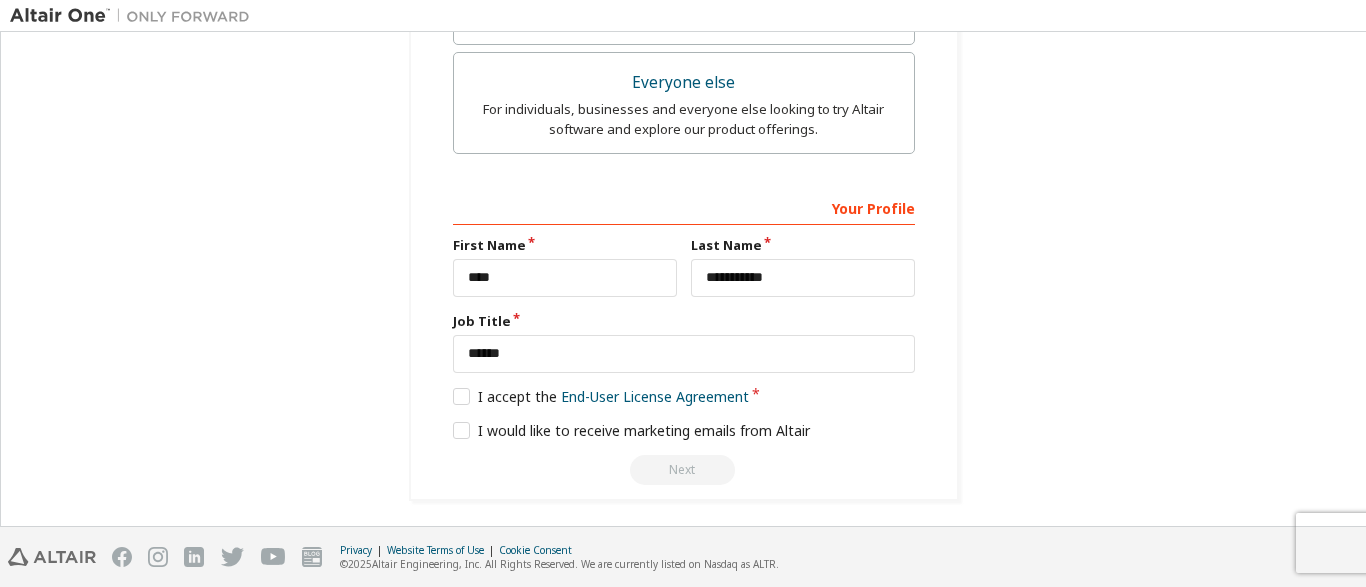 click on "**********" at bounding box center [683, -88] 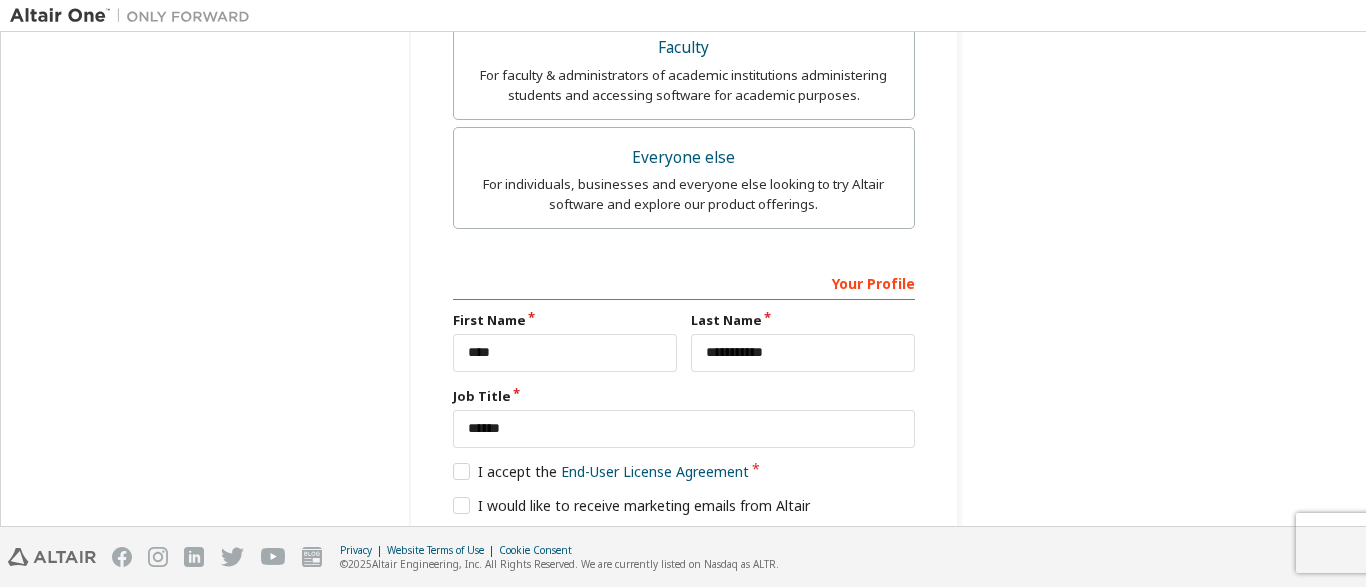 scroll, scrollTop: 741, scrollLeft: 0, axis: vertical 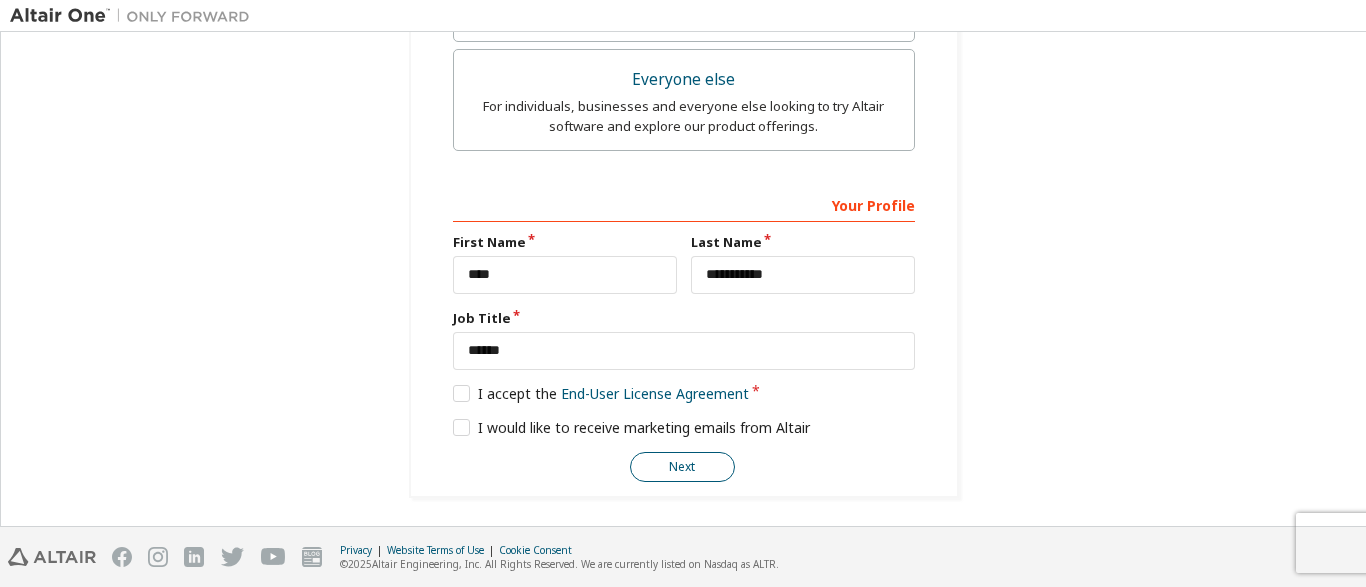 click on "Next" at bounding box center [682, 467] 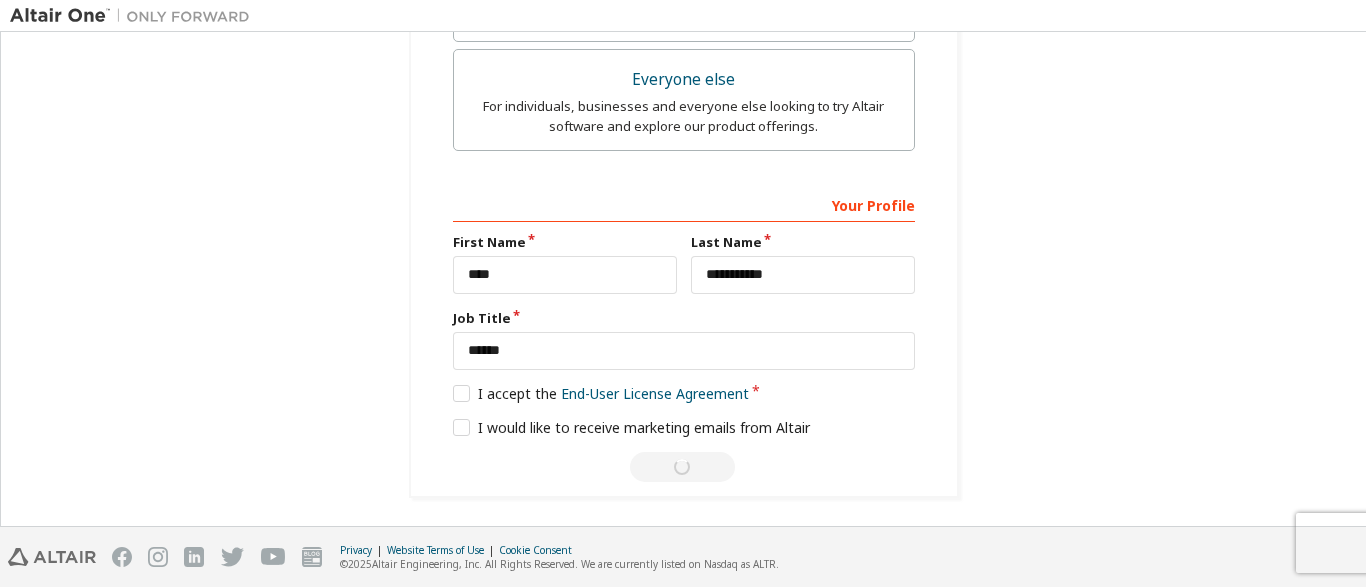 scroll, scrollTop: 58, scrollLeft: 0, axis: vertical 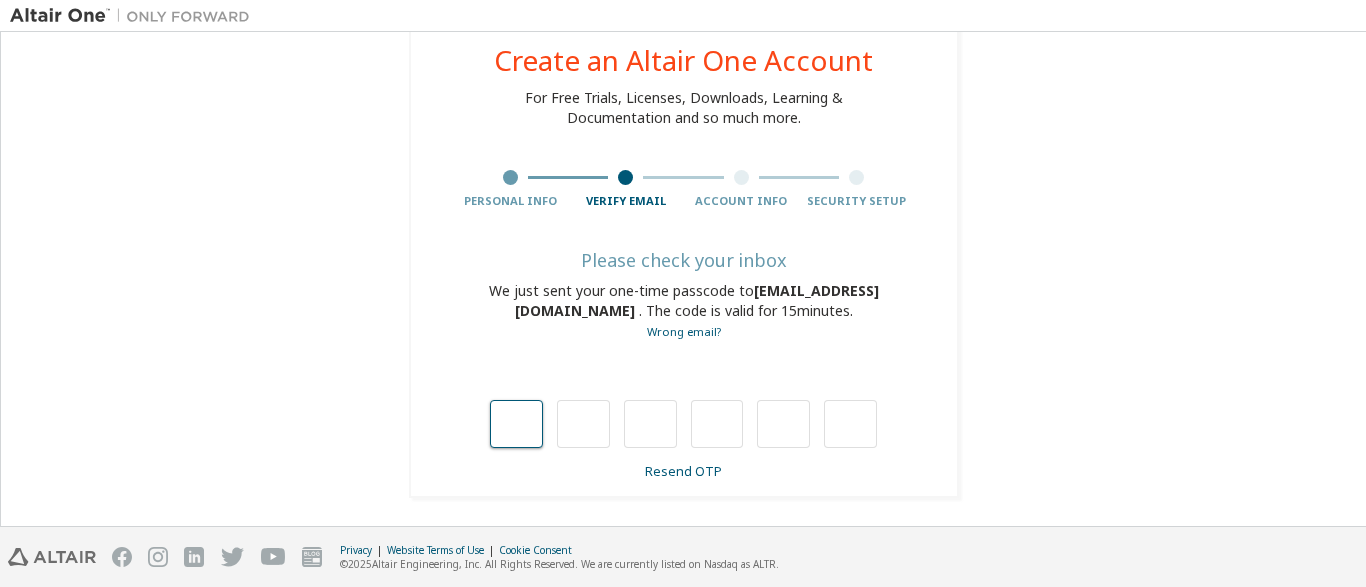 click at bounding box center (516, 424) 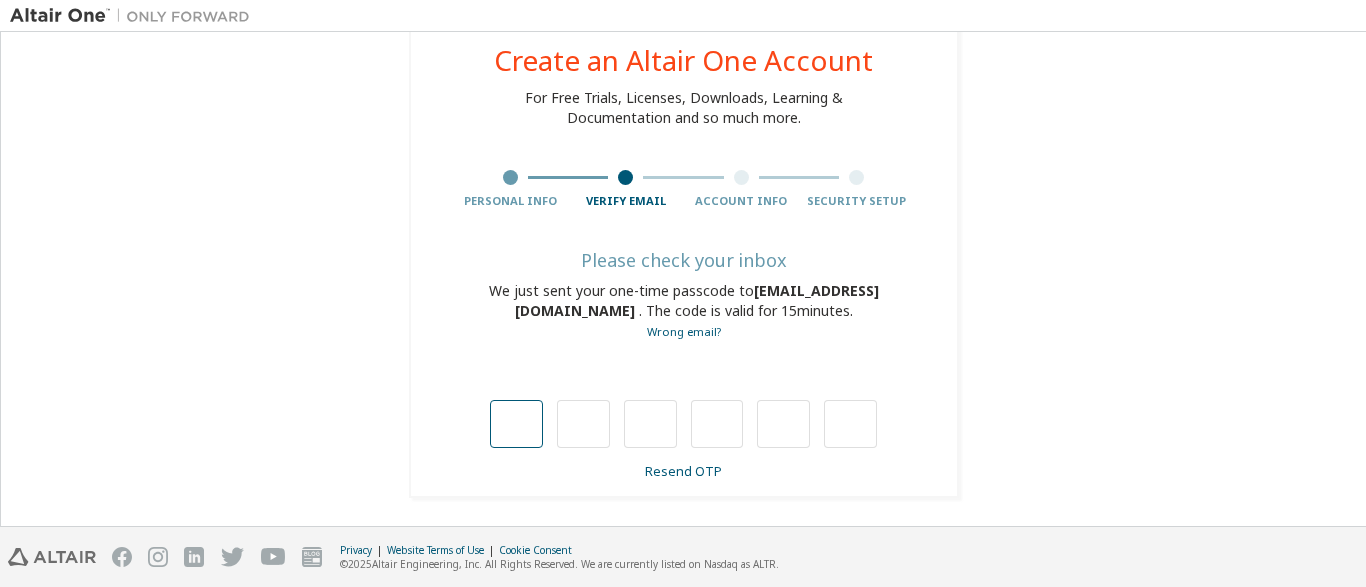 type on "*" 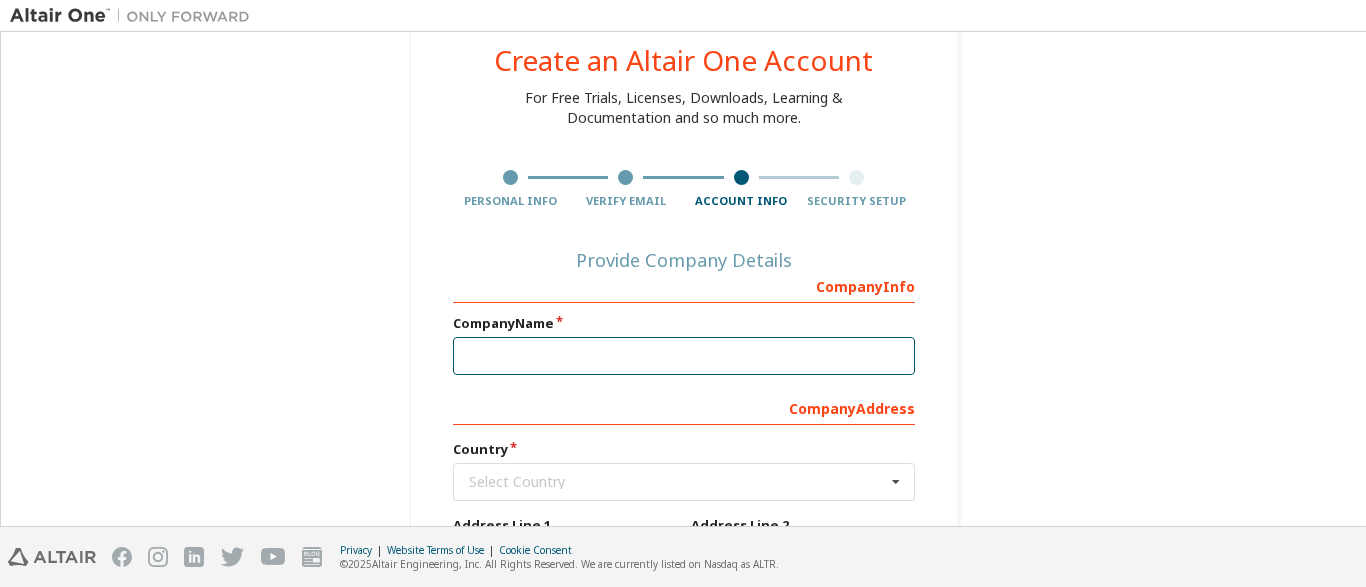 click at bounding box center [684, 356] 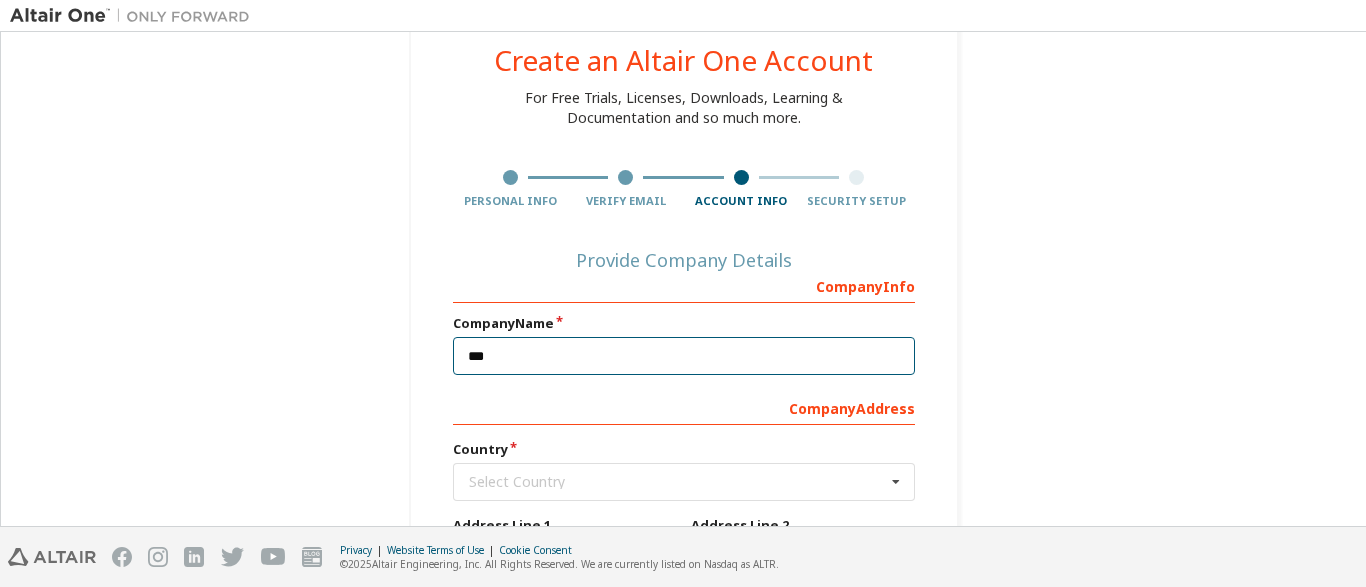 type on "***" 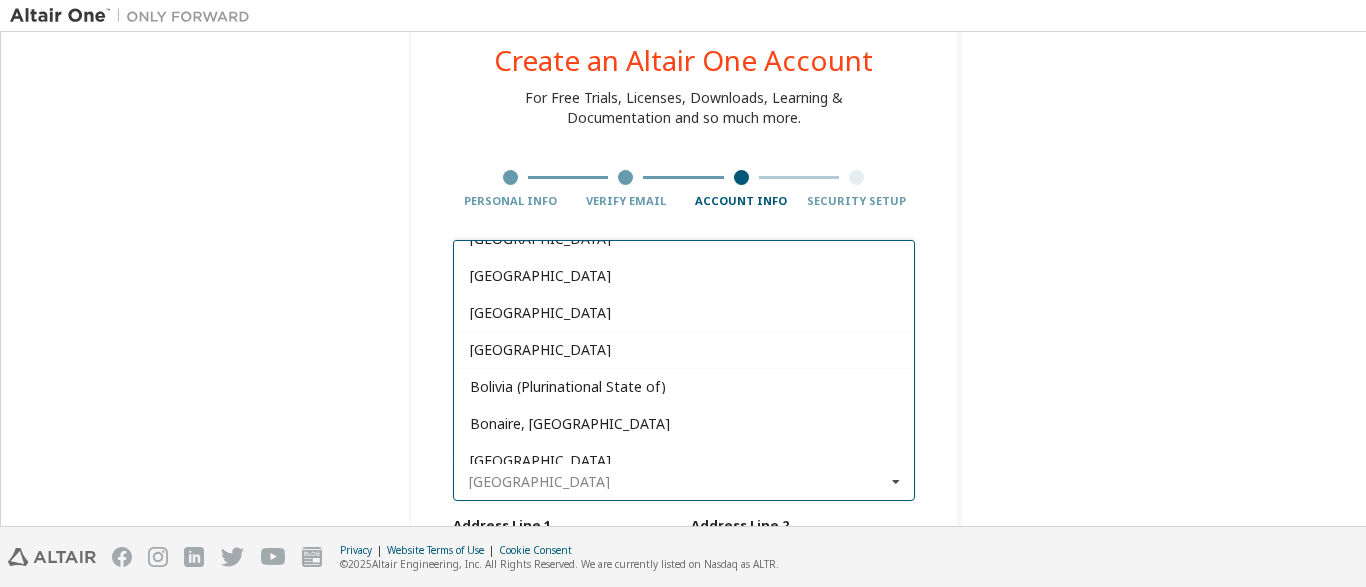 scroll, scrollTop: 1710, scrollLeft: 0, axis: vertical 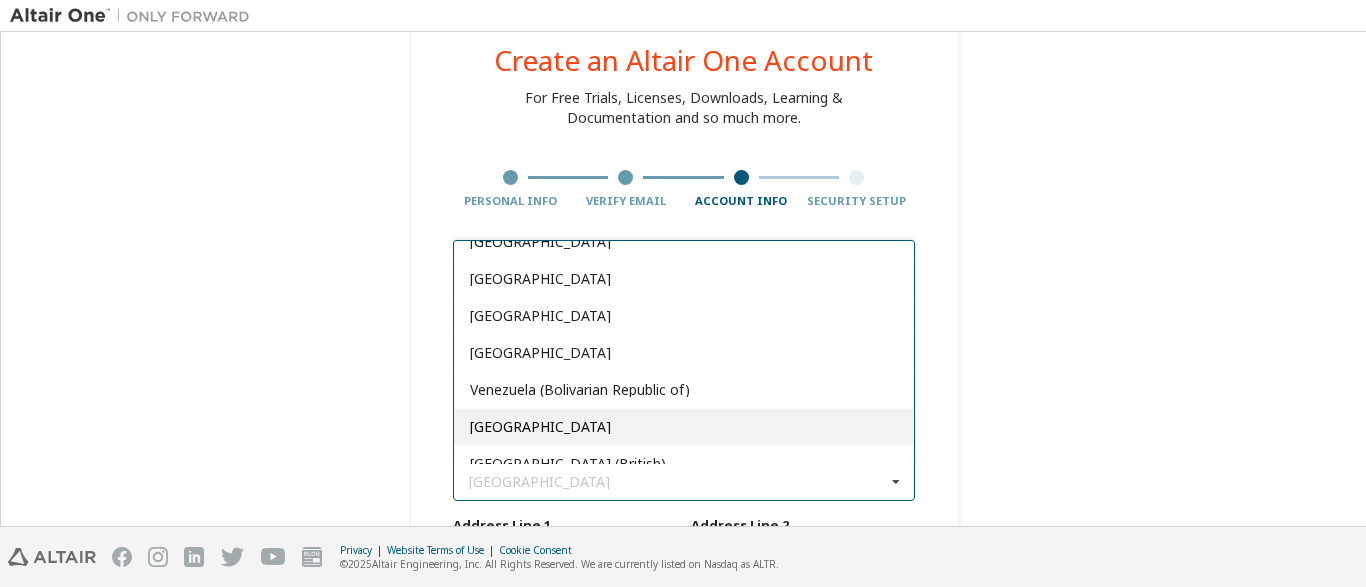 click on "Vietnam" at bounding box center [684, 427] 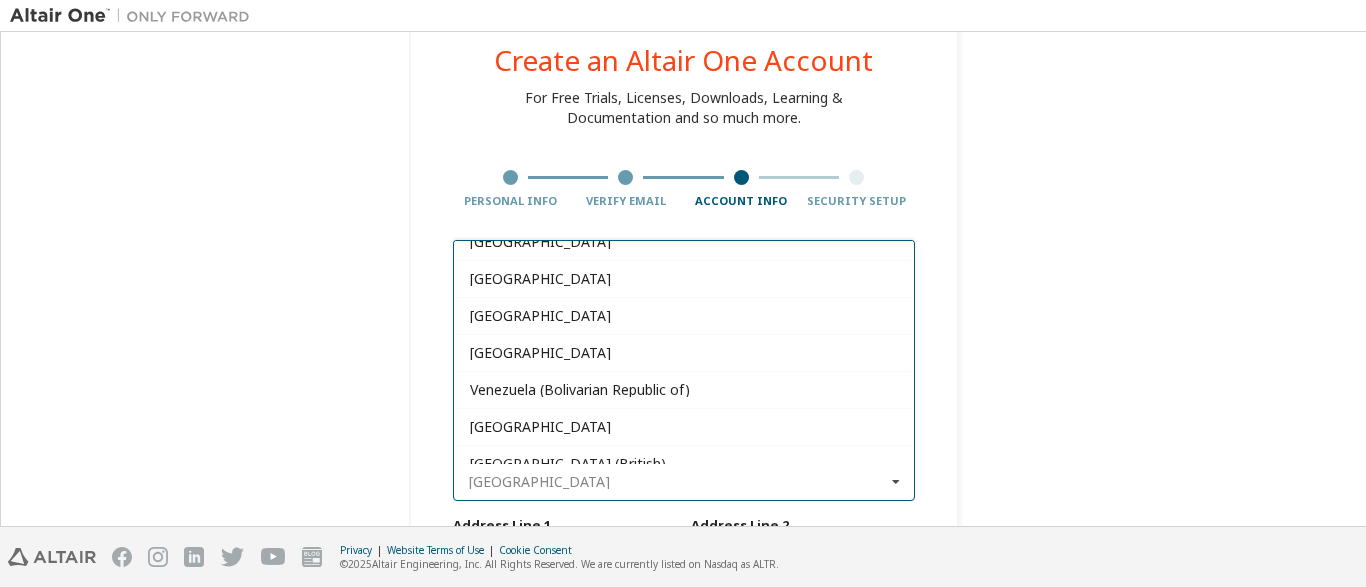 type on "***" 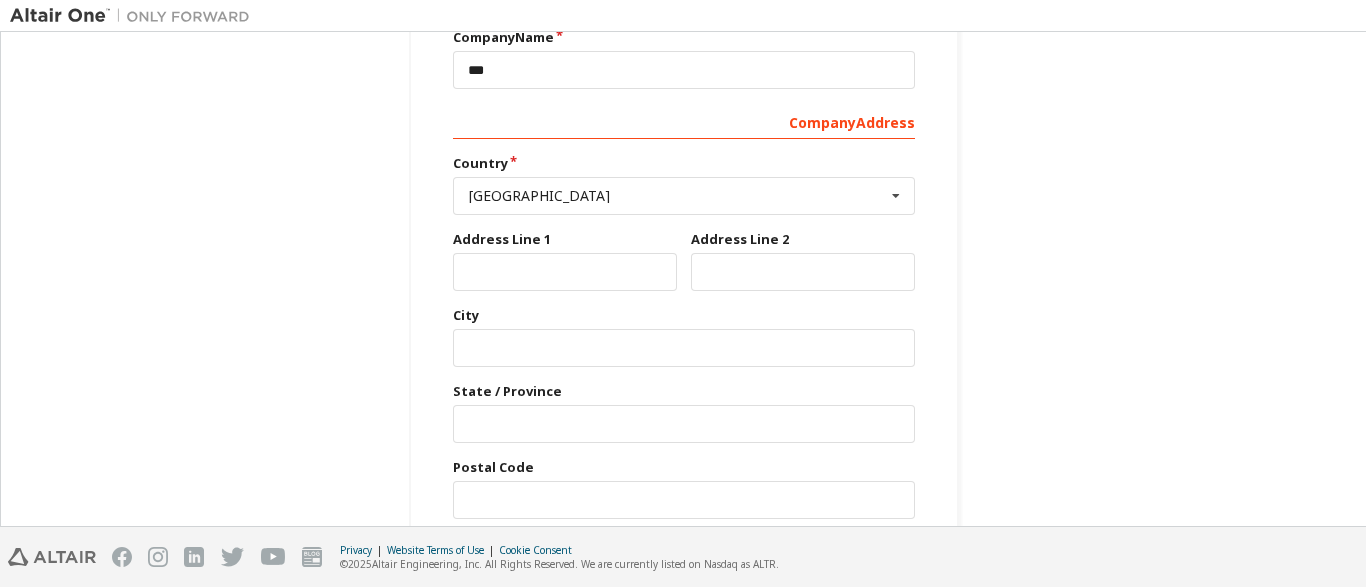 scroll, scrollTop: 400, scrollLeft: 0, axis: vertical 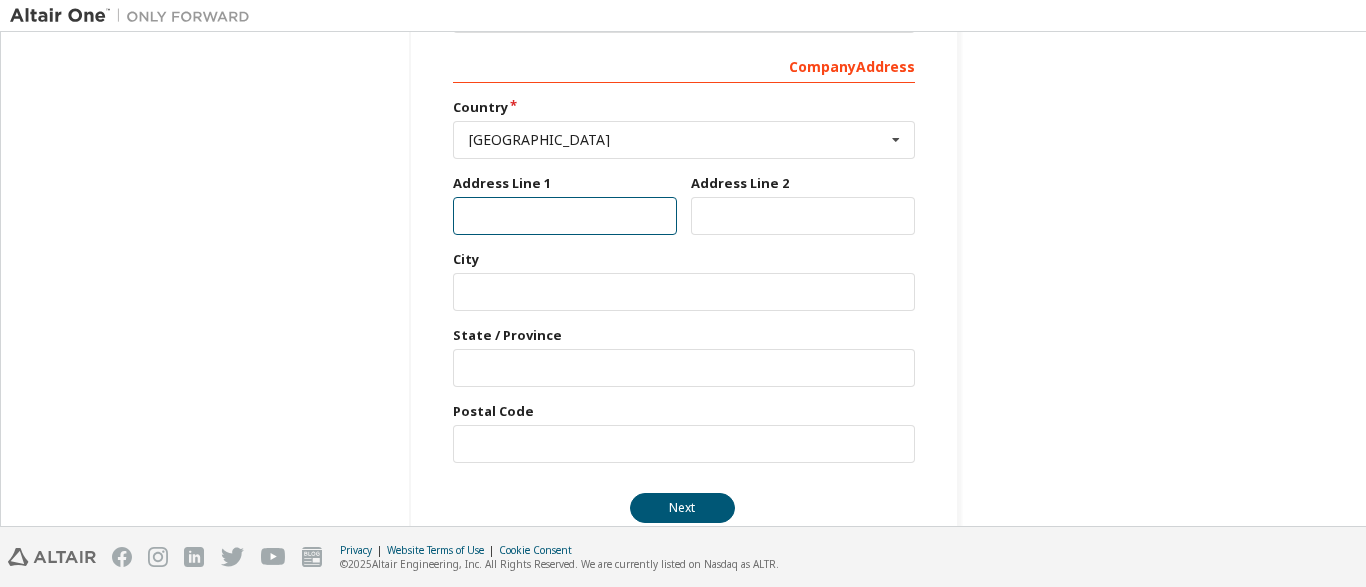 click at bounding box center (565, 216) 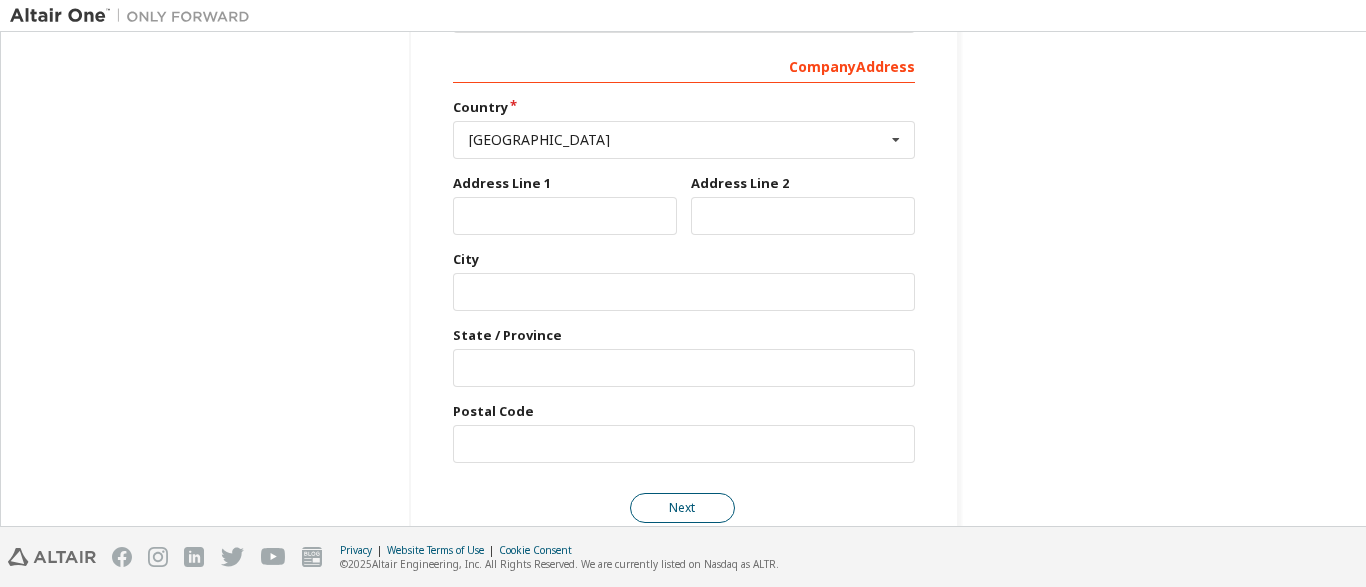 click on "Next" at bounding box center [682, 508] 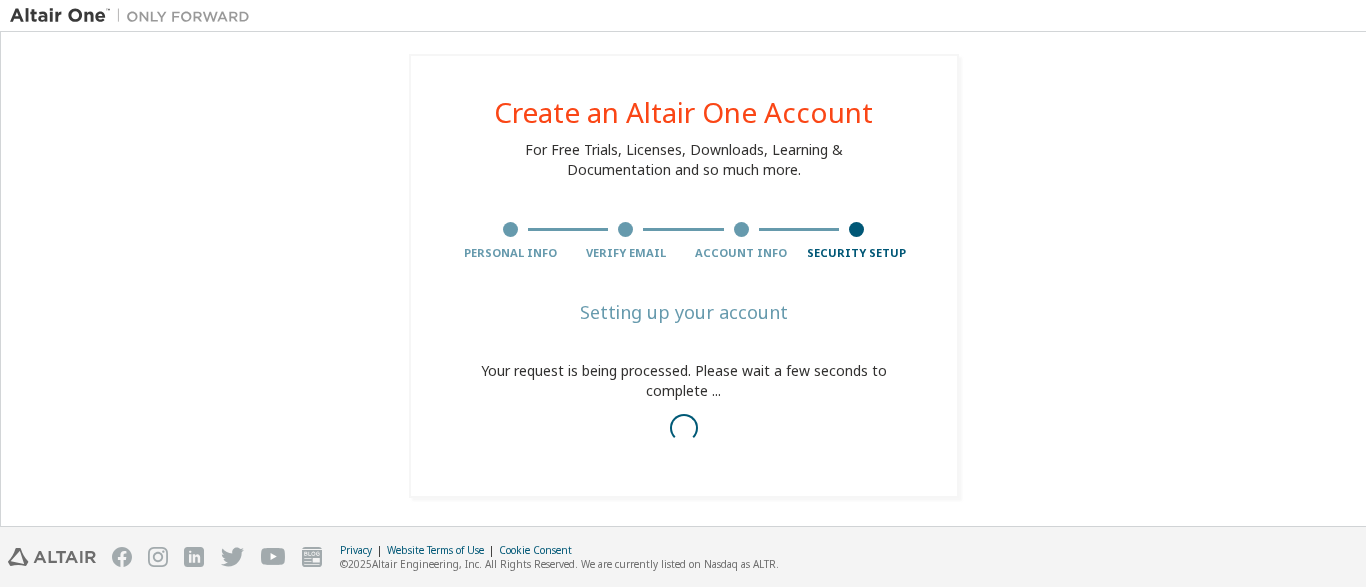 scroll, scrollTop: 6, scrollLeft: 0, axis: vertical 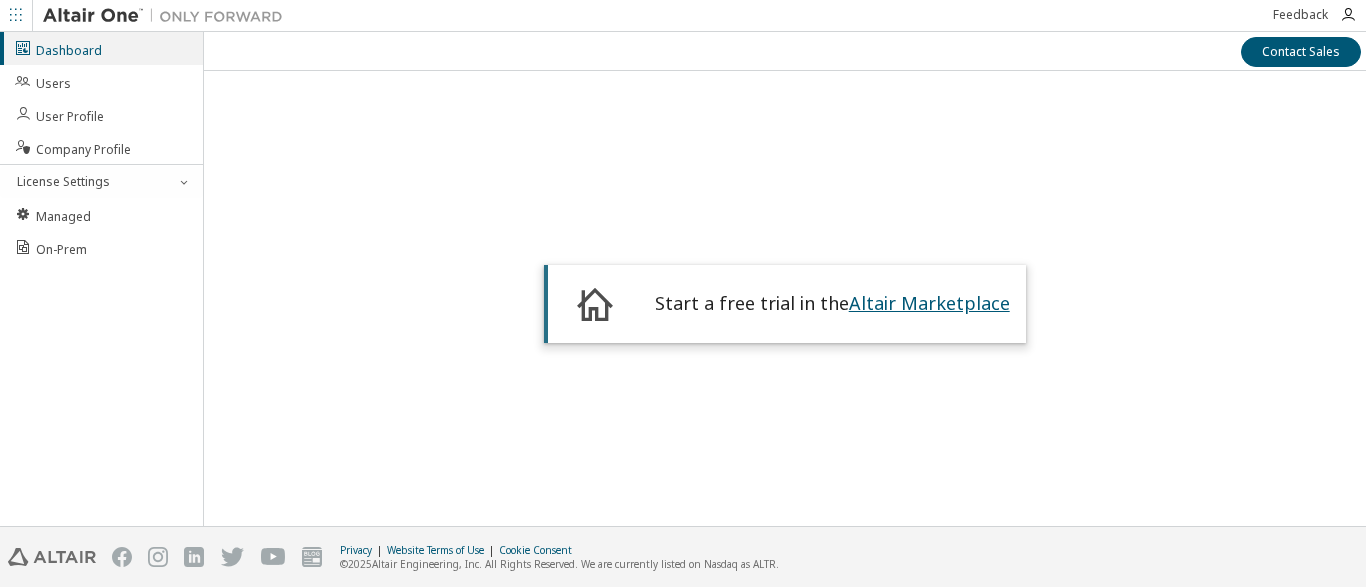 click on "Altair Marketplace" at bounding box center (929, 303) 